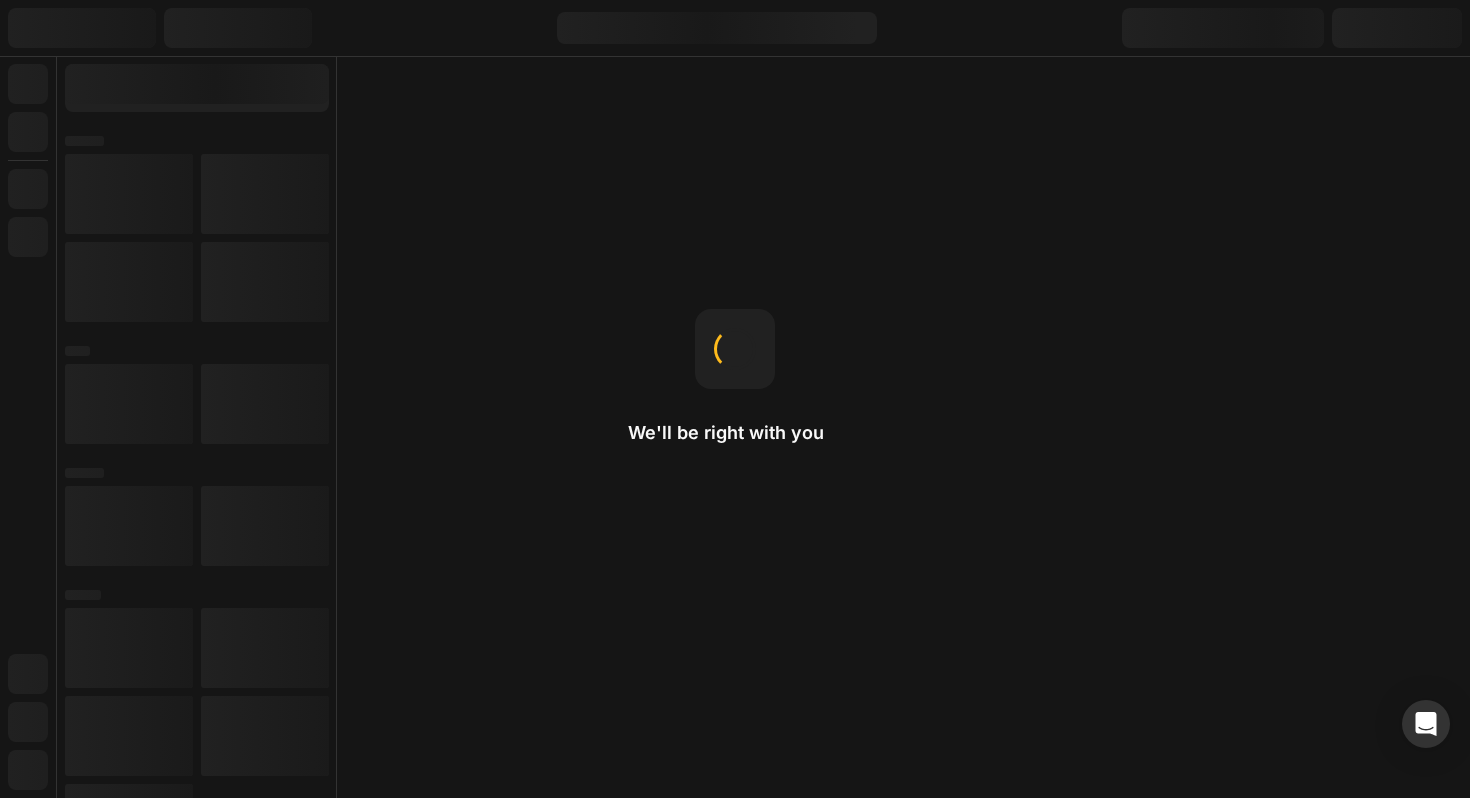 scroll, scrollTop: 0, scrollLeft: 0, axis: both 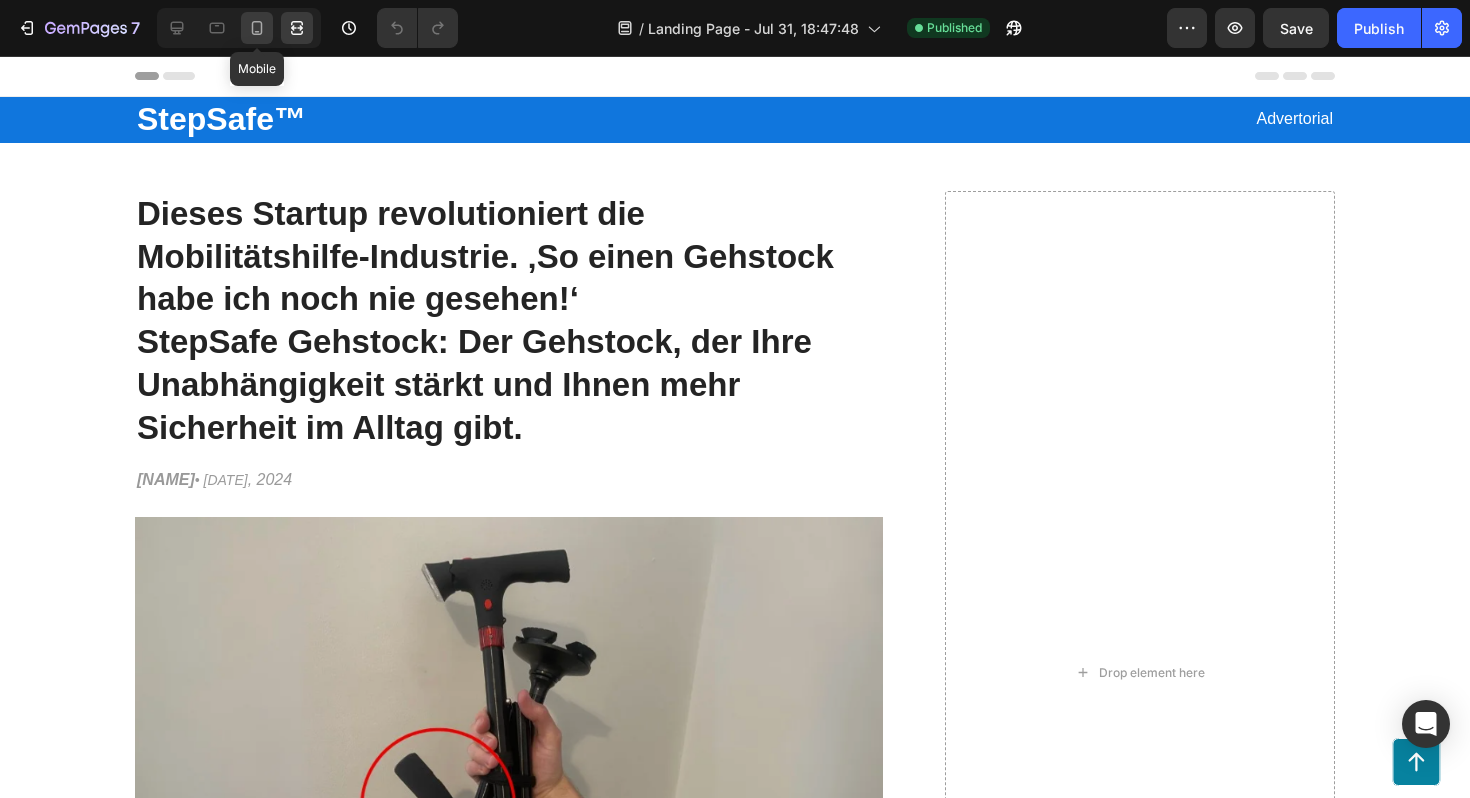 click 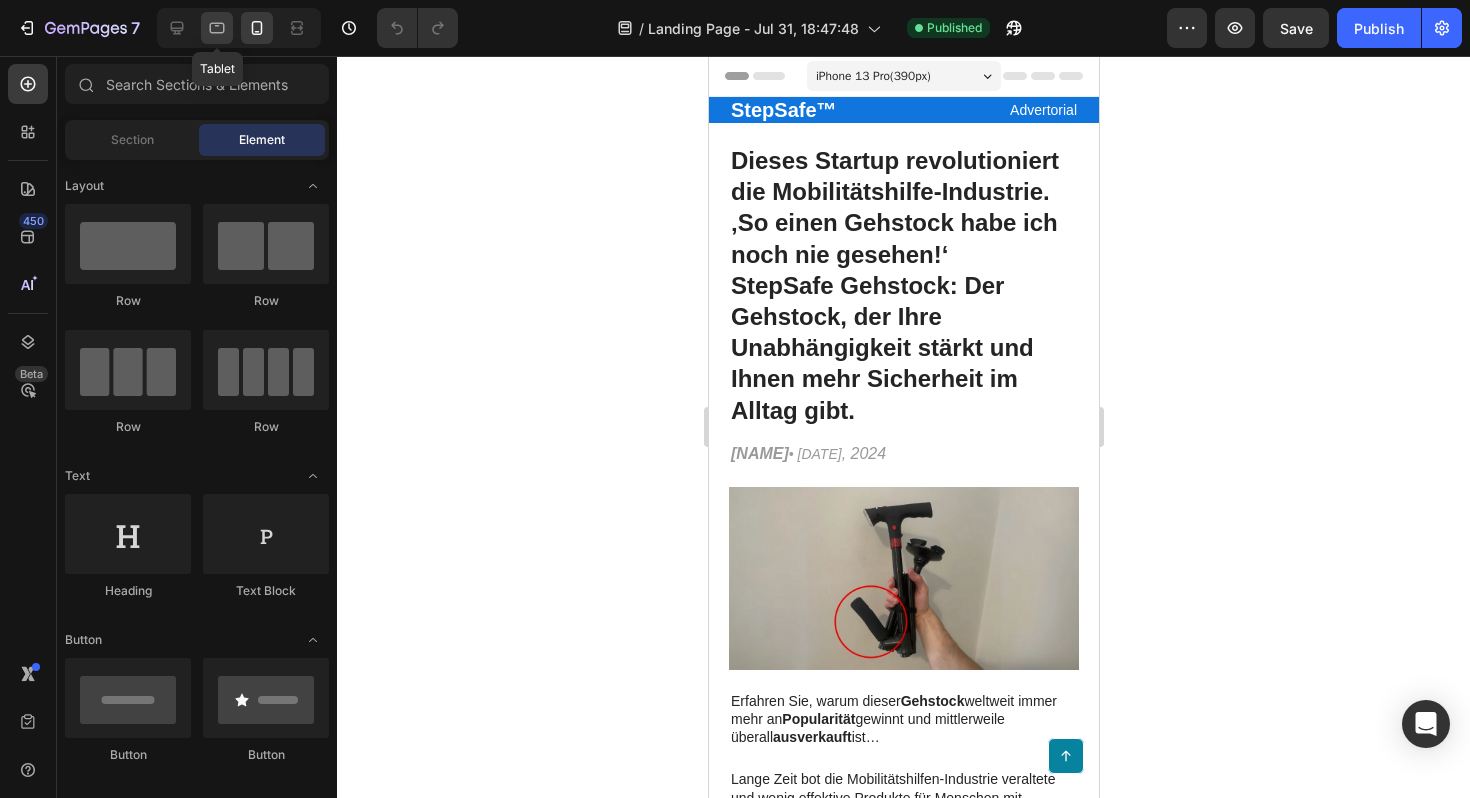 click 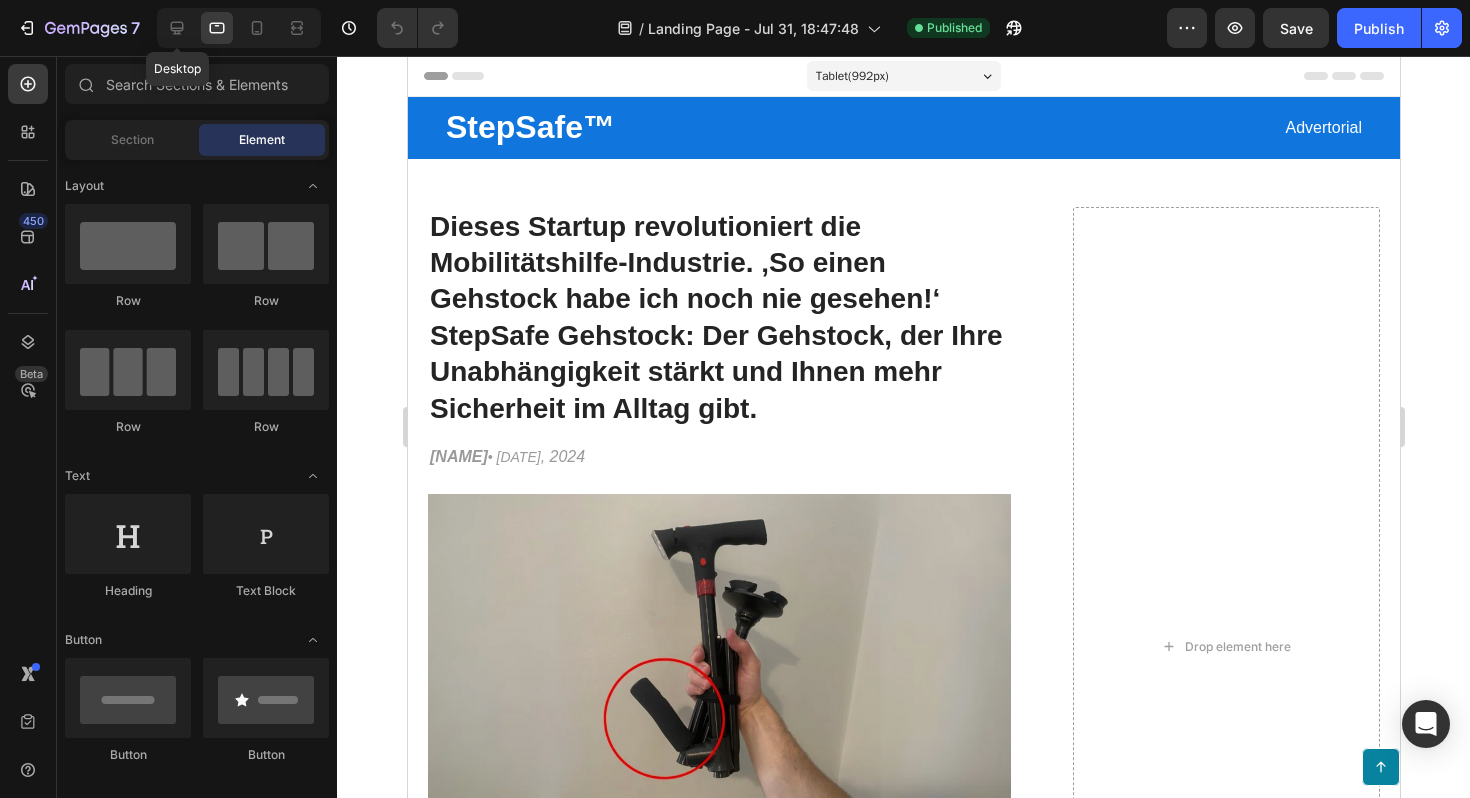 click 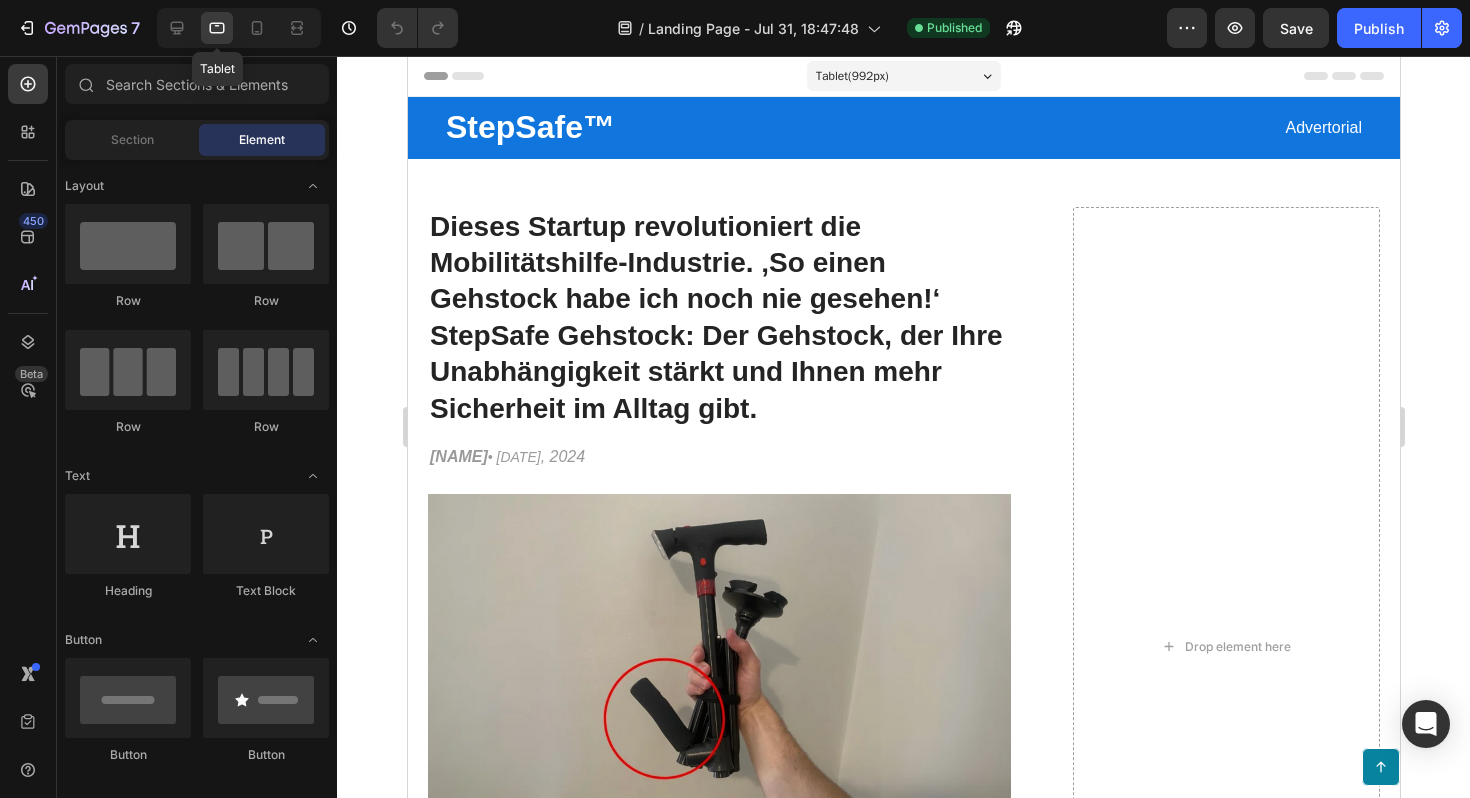 click 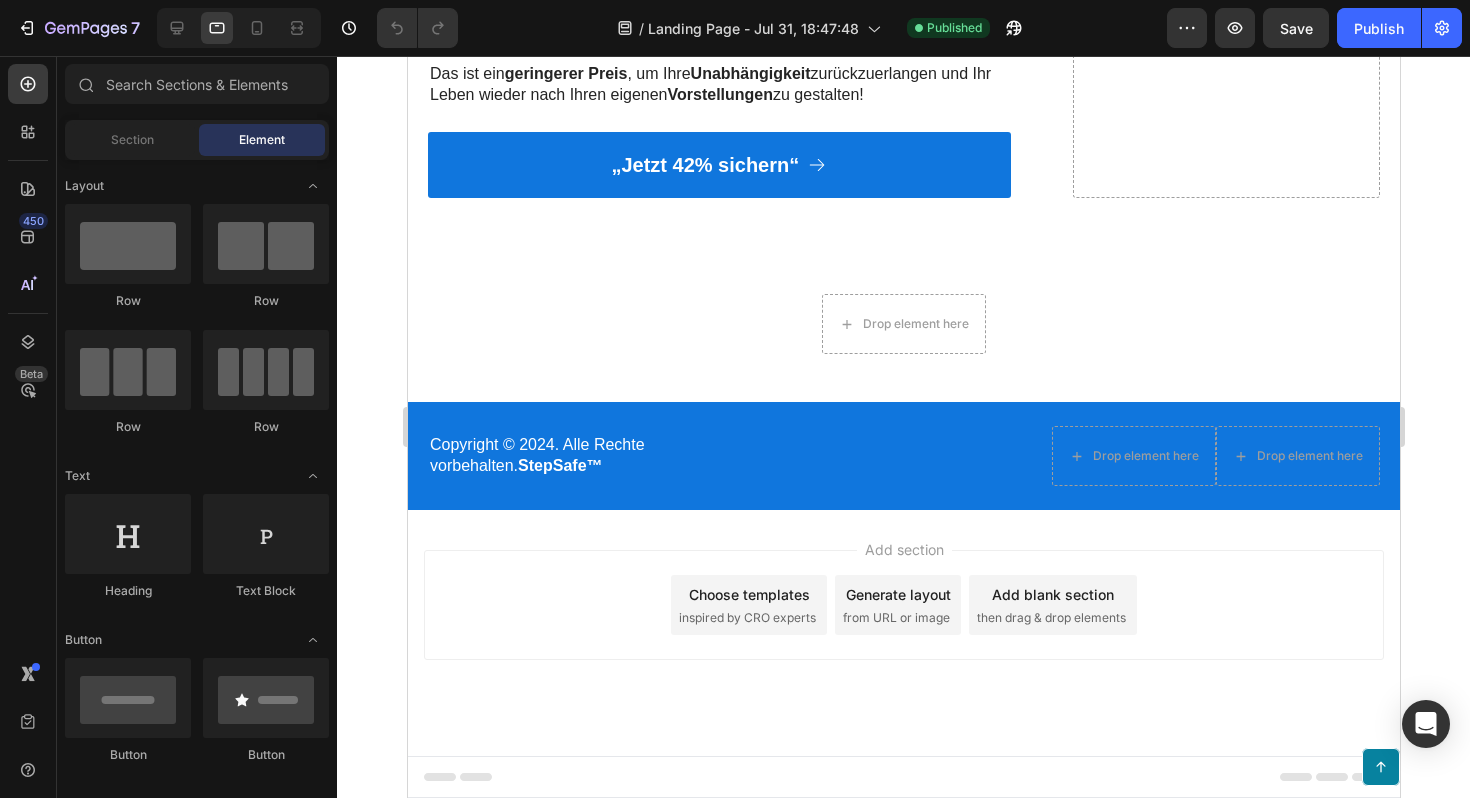 scroll, scrollTop: 6503, scrollLeft: 0, axis: vertical 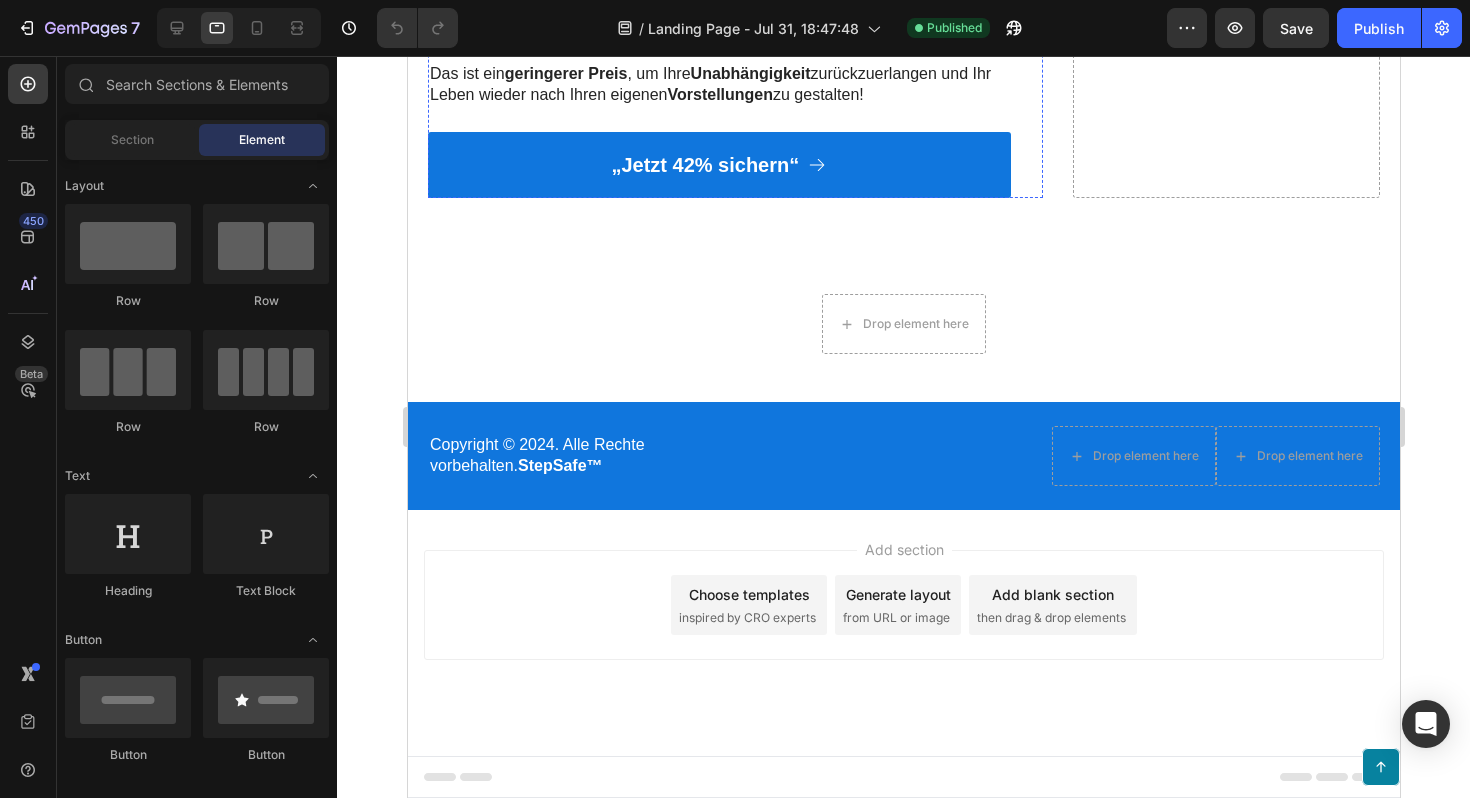 click on "39,95 €" at bounding box center (574, 4) 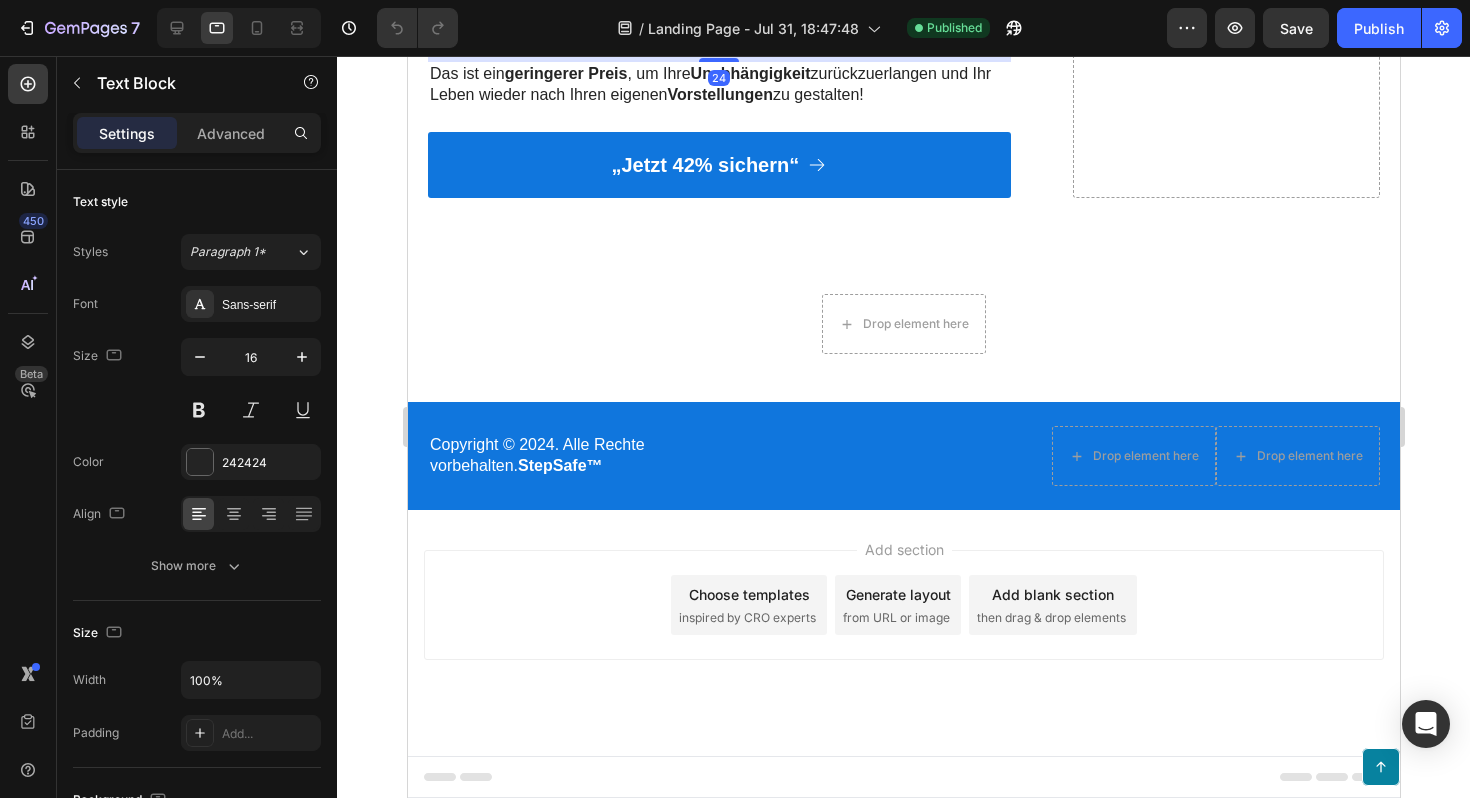 click on "39,95 €" at bounding box center [574, 4] 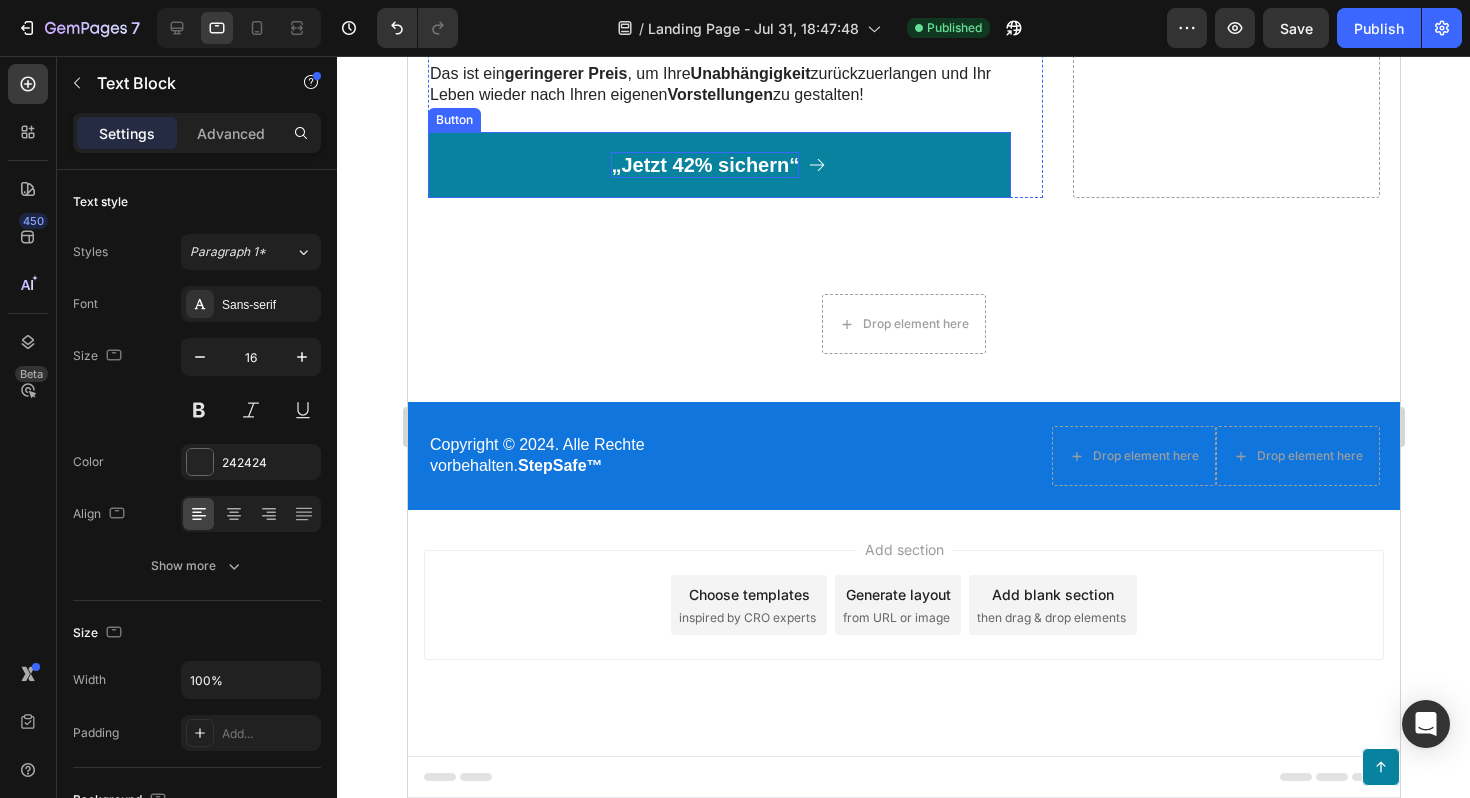 click on "„Jetzt 42% sichern“" at bounding box center (704, 165) 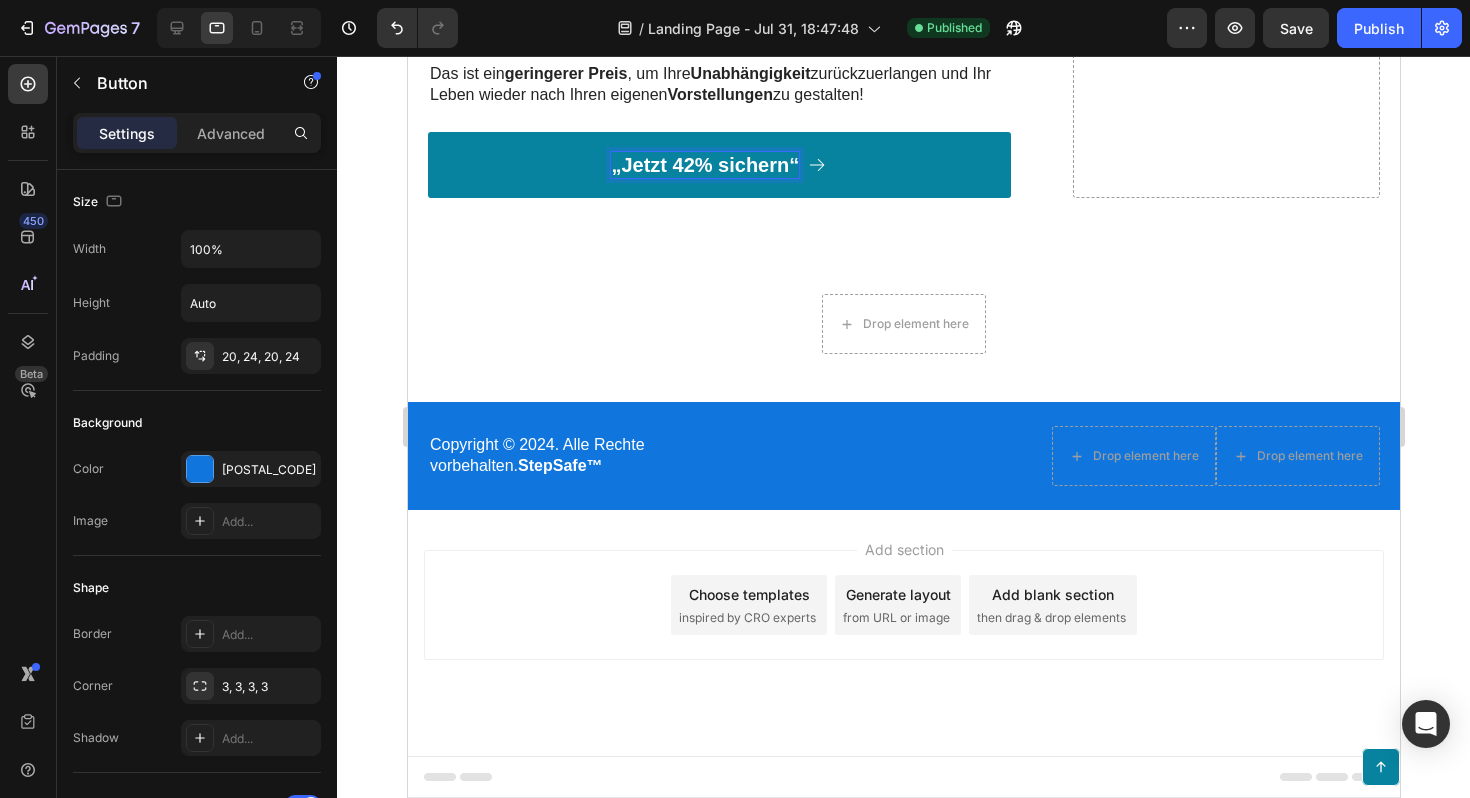 click on "„Jetzt 42% sichern“" at bounding box center (704, 165) 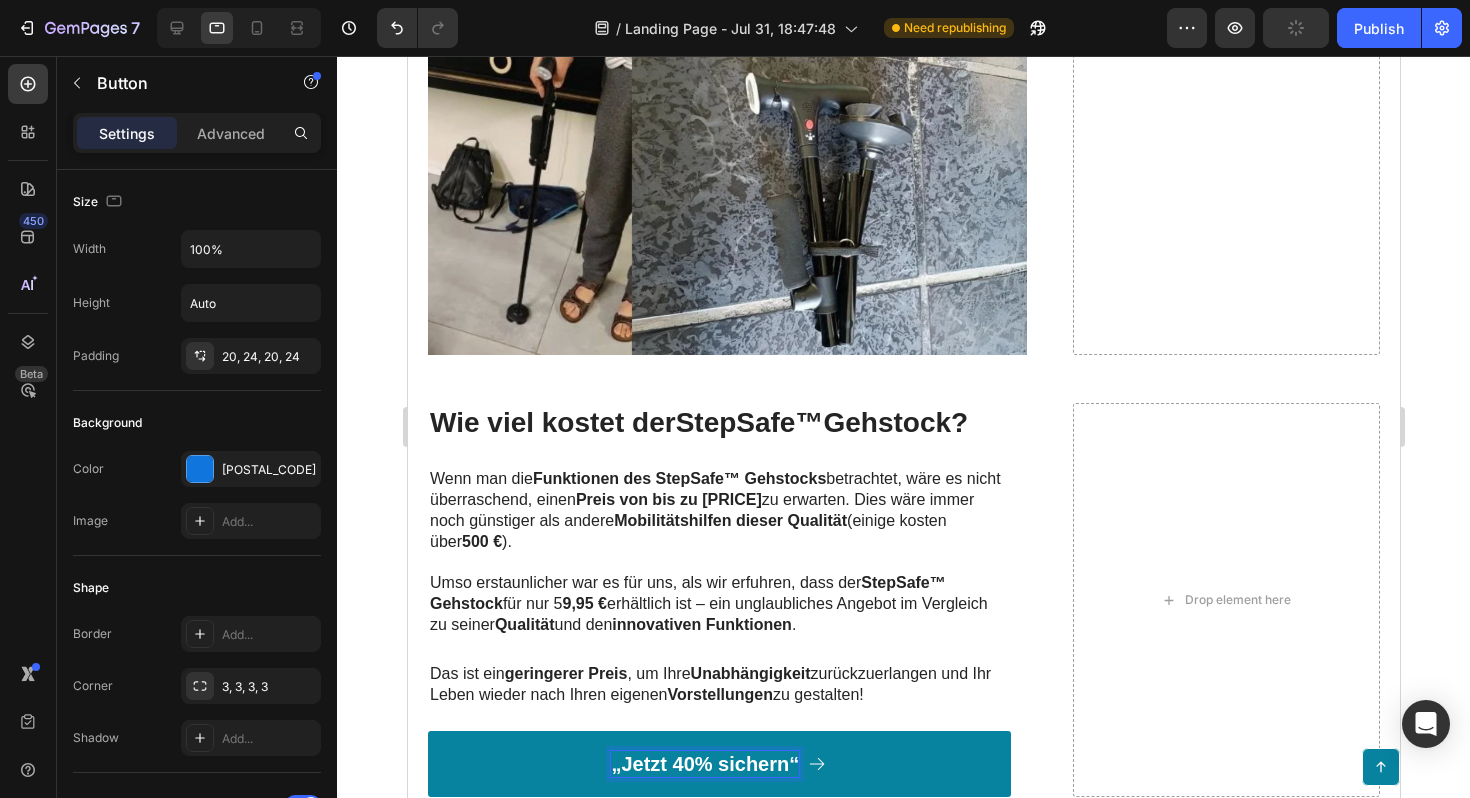 scroll, scrollTop: 6255, scrollLeft: 0, axis: vertical 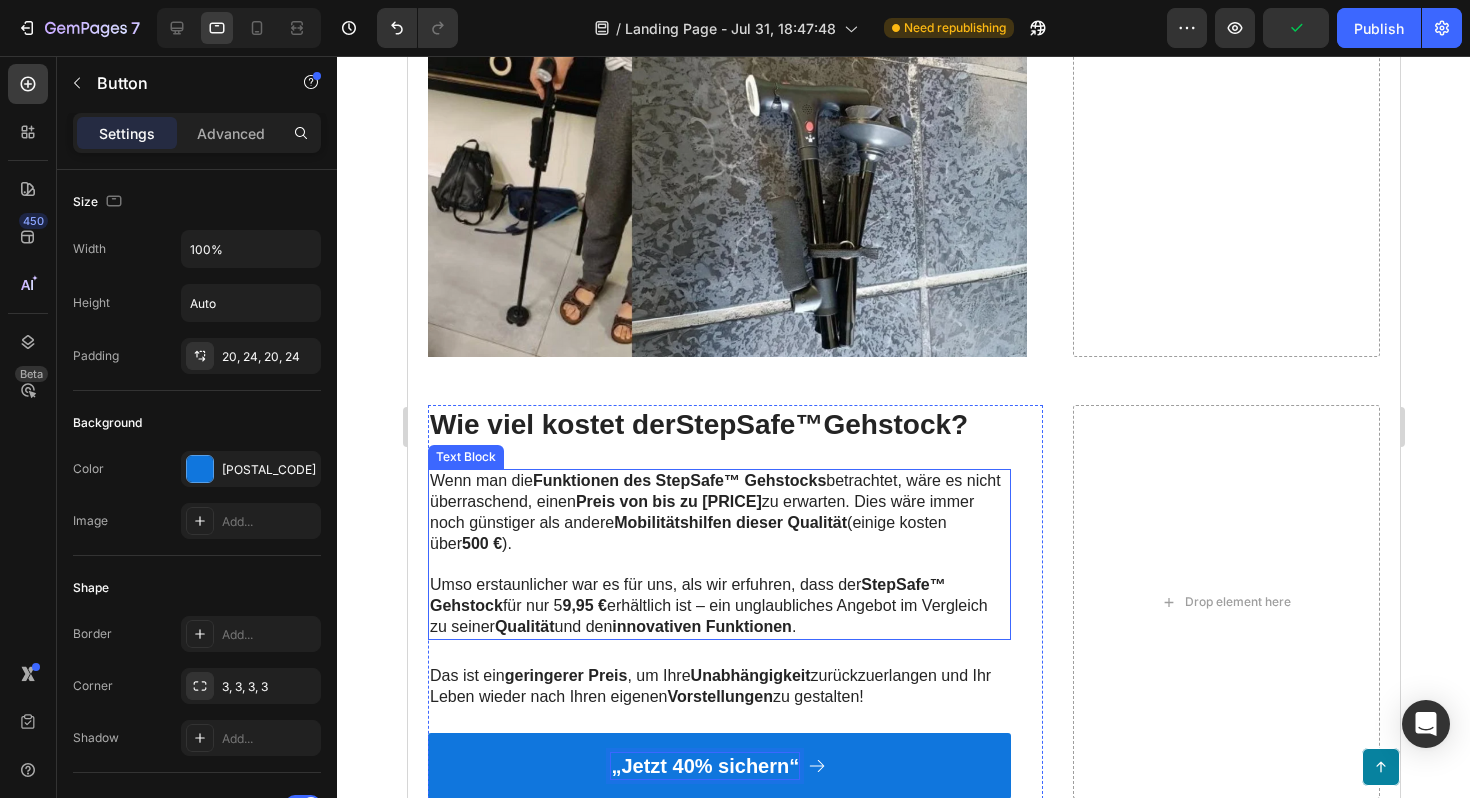 click on "Umso erstaunlicher war es für uns, als wir erfuhren, dass der StepSafe™ Gehstock für nur 59,95 € erhältlich ist – ein unglaubliches Angebot im Vergleich zu seiner Qualität und den innovativen Funktionen." at bounding box center [718, 606] 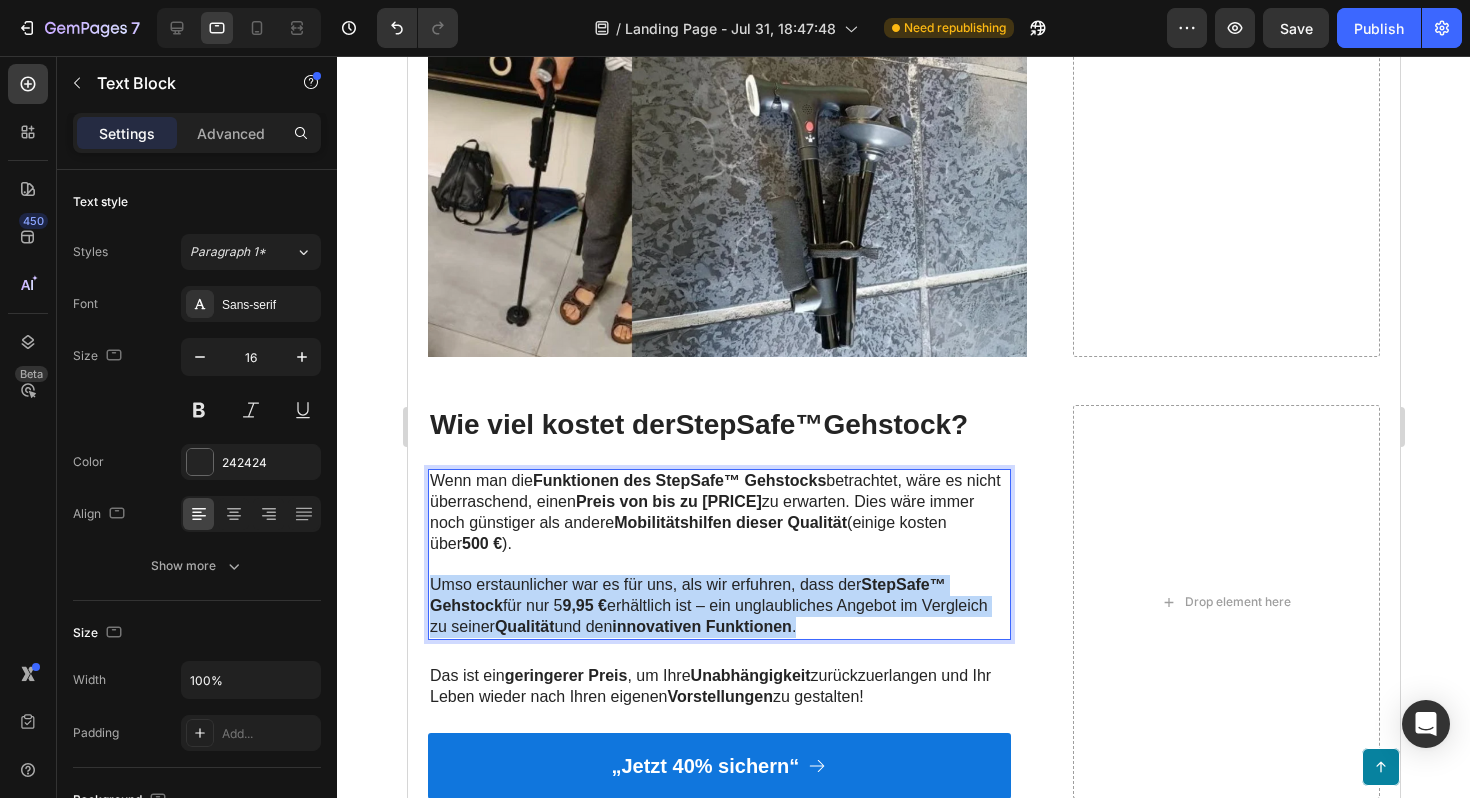 click on "Umso erstaunlicher war es für uns, als wir erfuhren, dass der StepSafe™ Gehstock für nur 59,95 € erhältlich ist – ein unglaubliches Angebot im Vergleich zu seiner Qualität und den innovativen Funktionen." at bounding box center [718, 606] 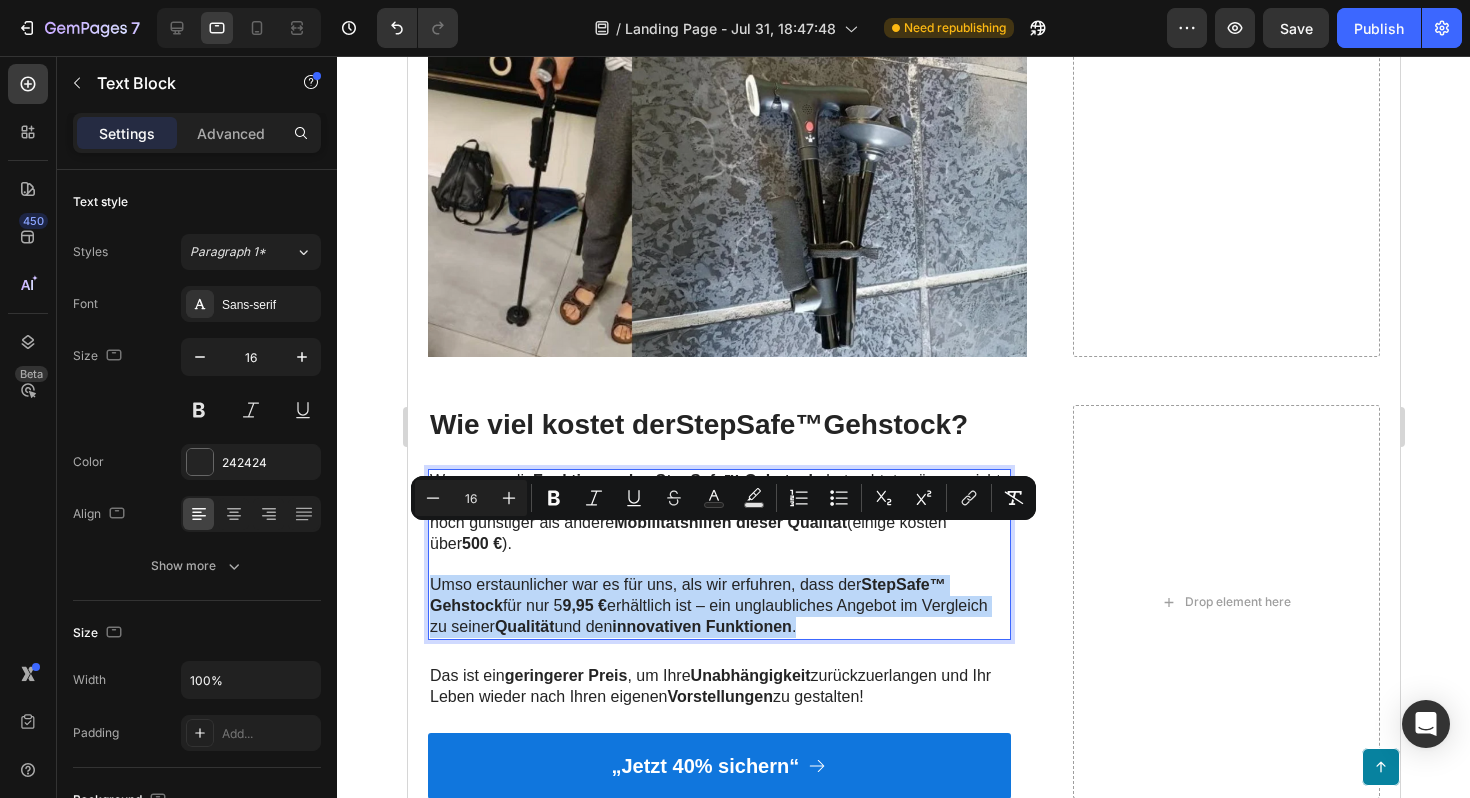 click on "Umso erstaunlicher war es für uns, als wir erfuhren, dass der StepSafe™ Gehstock für nur 59,95 € erhältlich ist – ein unglaubliches Angebot im Vergleich zu seiner Qualität und den innovativen Funktionen." at bounding box center (718, 606) 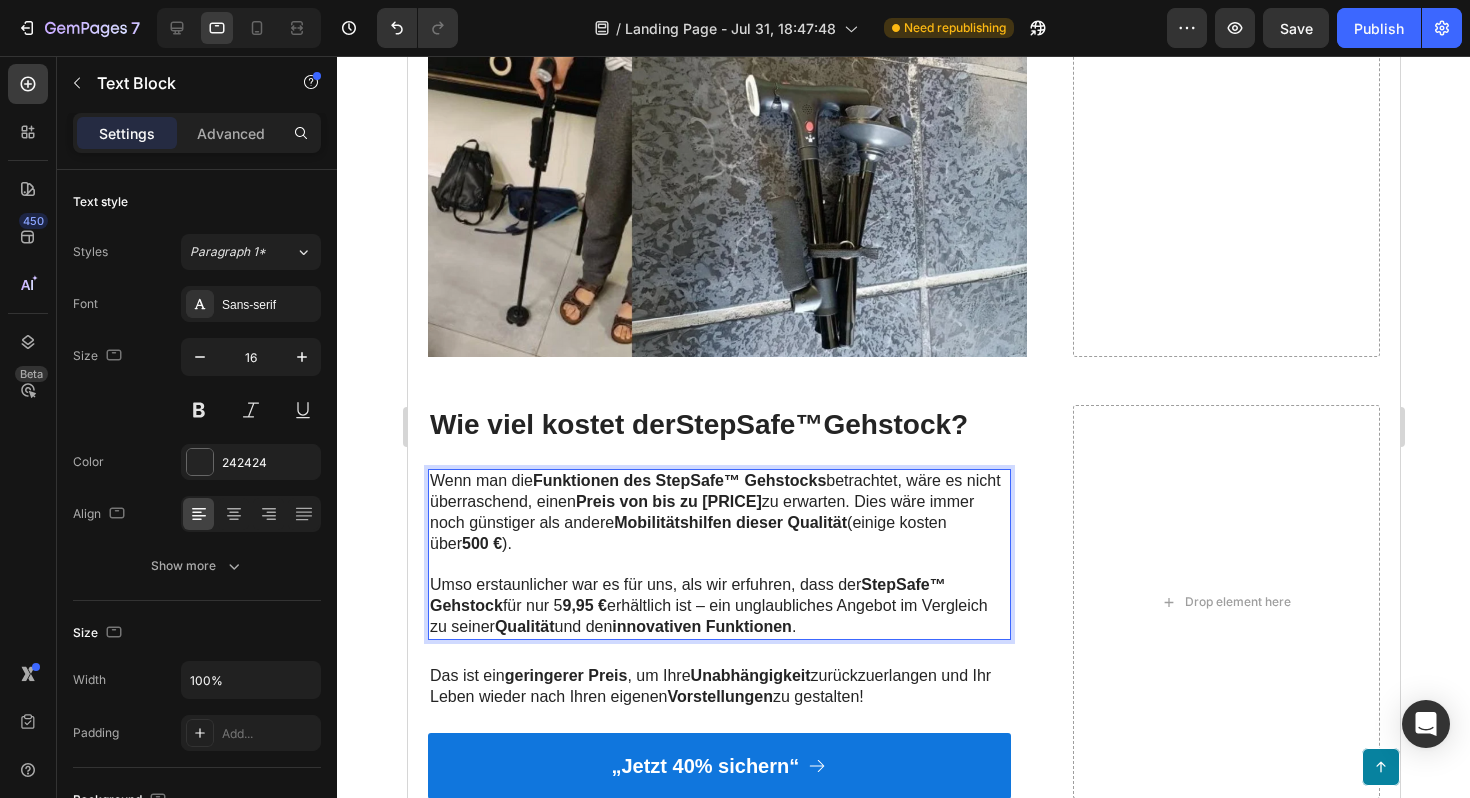click on "Umso erstaunlicher war es für uns, als wir erfuhren, dass der StepSafe™ Gehstock für nur 59,95 € erhältlich ist – ein unglaubliches Angebot im Vergleich zu seiner Qualität und den innovativen Funktionen." at bounding box center (718, 606) 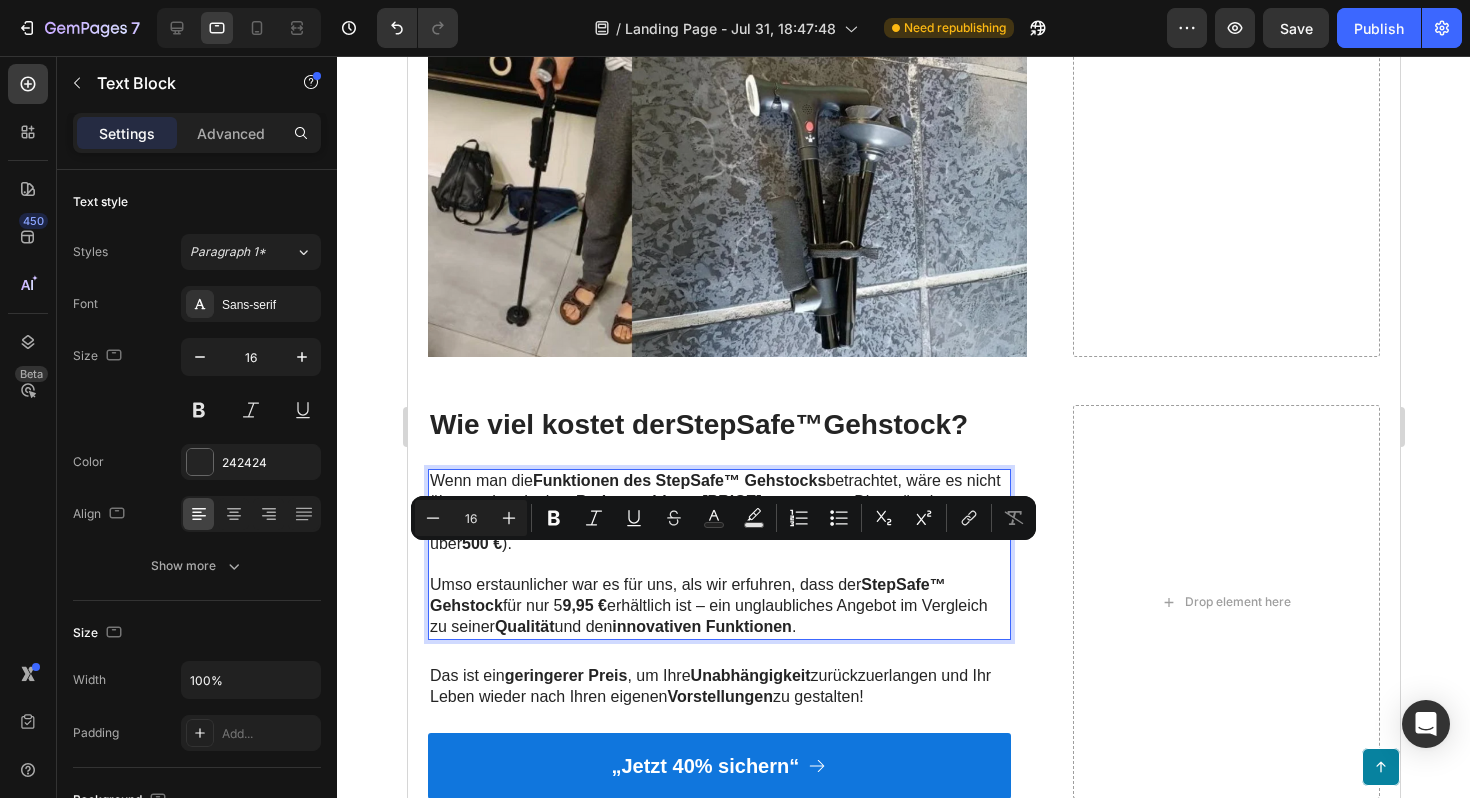 click on "Umso erstaunlicher war es für uns, als wir erfuhren, dass der StepSafe™ Gehstock für nur 59,95 € erhältlich ist – ein unglaubliches Angebot im Vergleich zu seiner Qualität und den innovativen Funktionen." at bounding box center [718, 606] 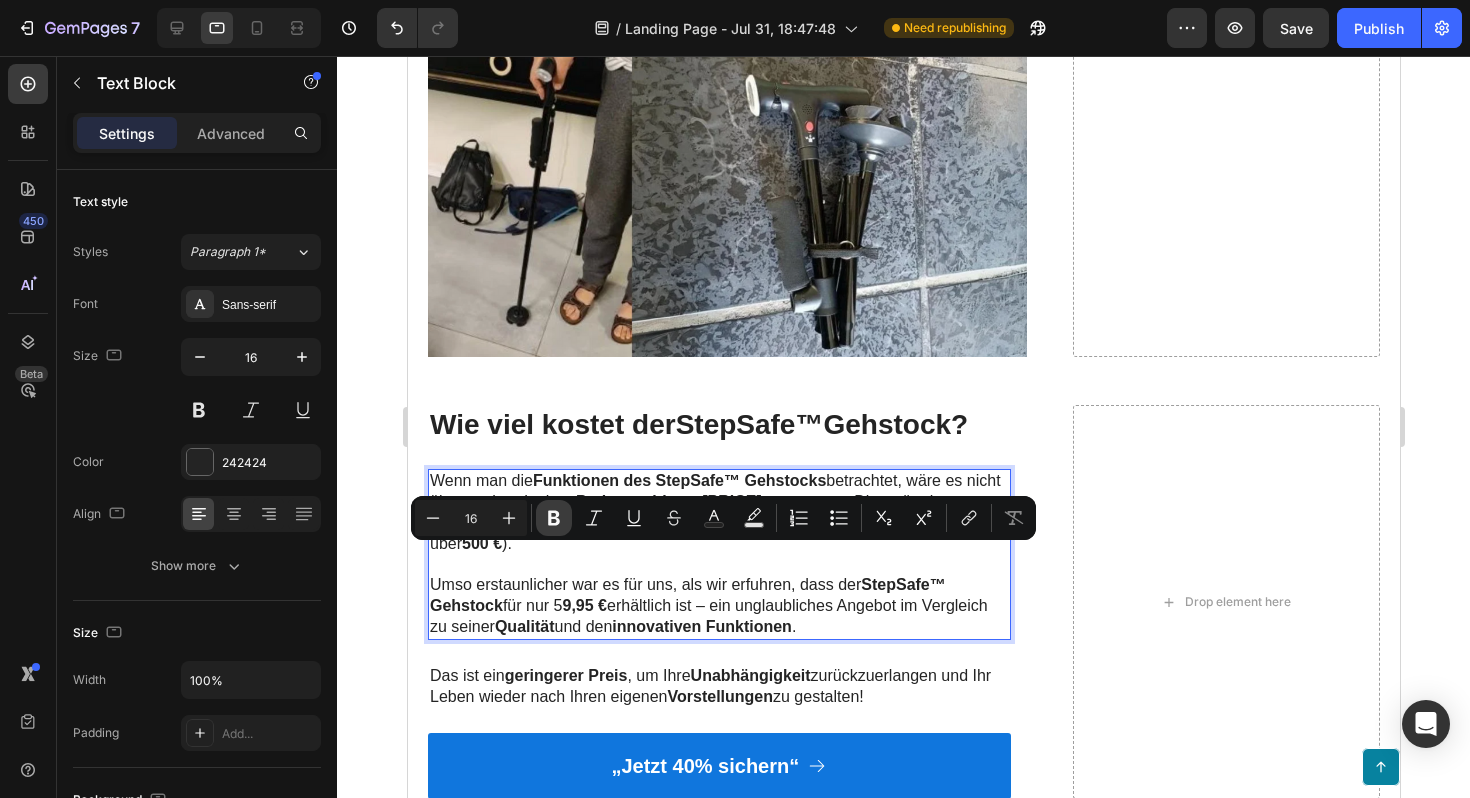 click 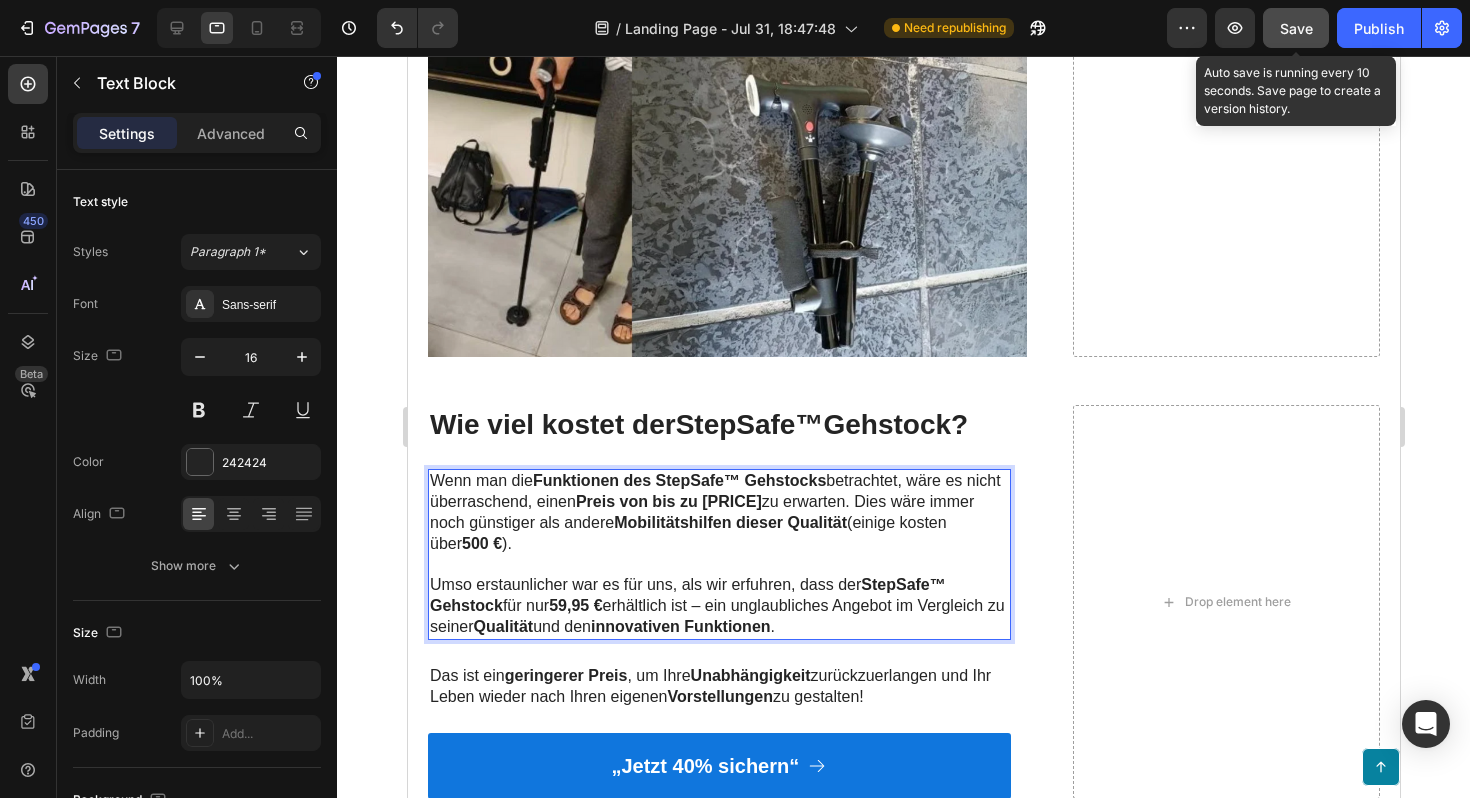 click on "Save" at bounding box center (1296, 28) 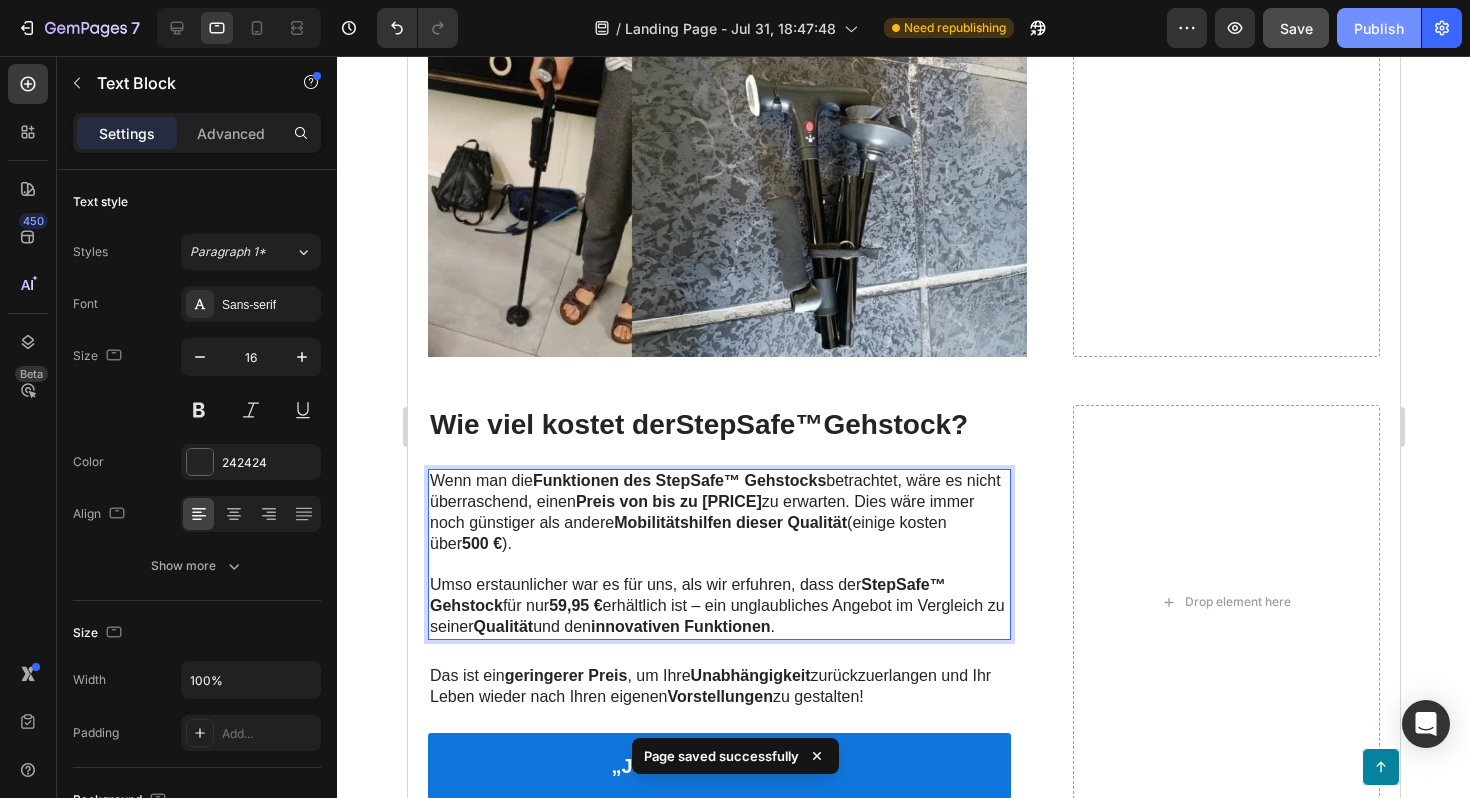 click on "Publish" at bounding box center [1379, 28] 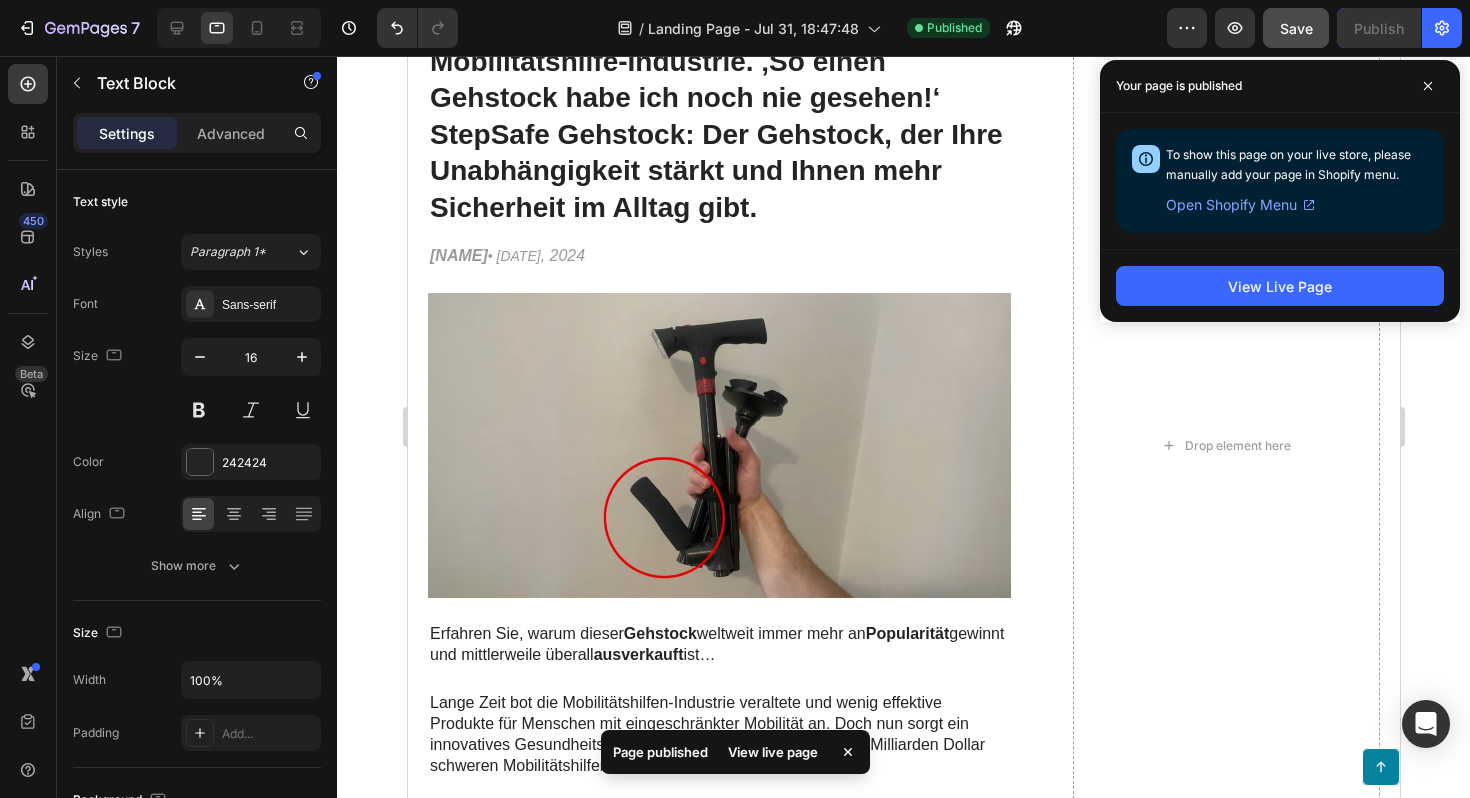 scroll, scrollTop: 0, scrollLeft: 0, axis: both 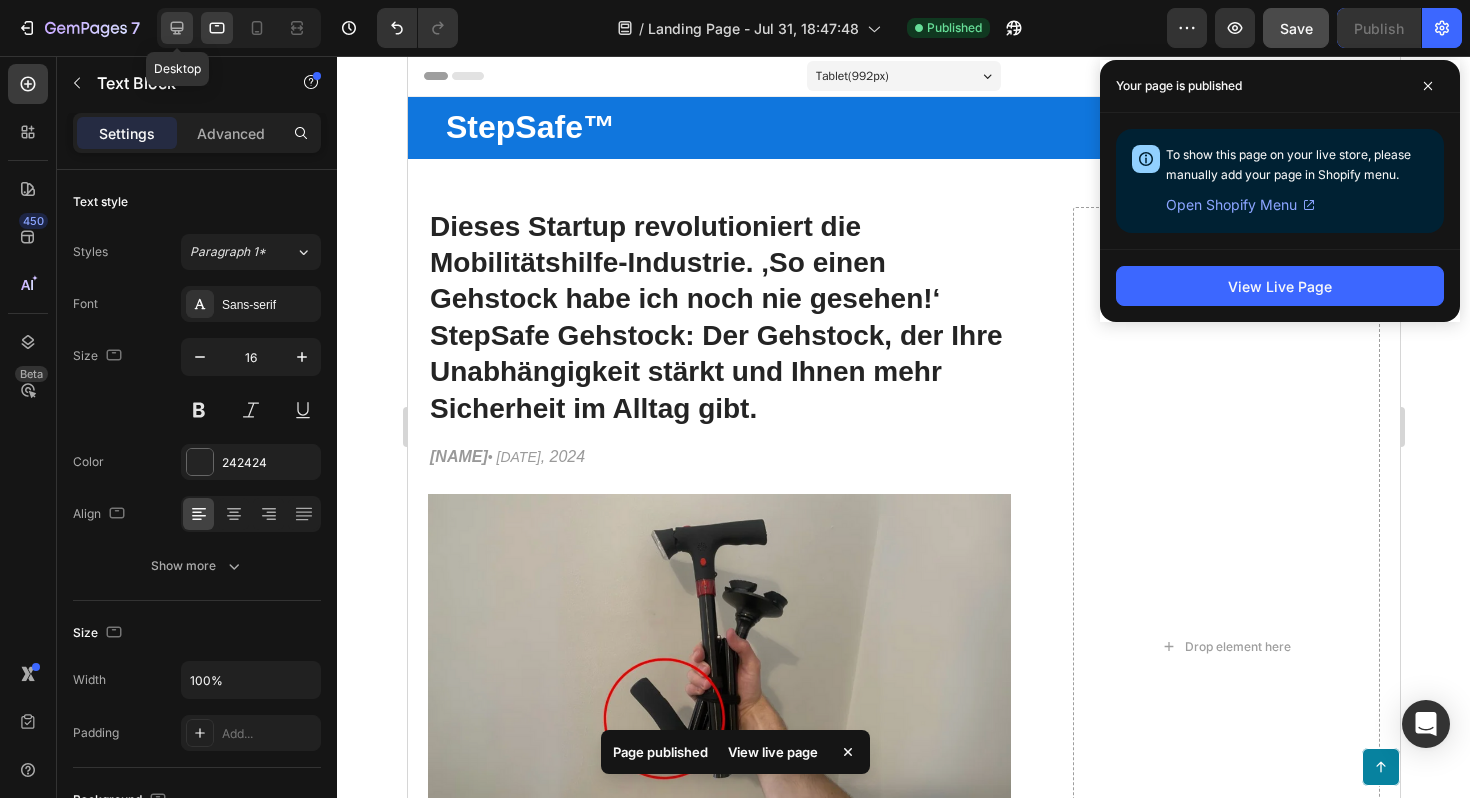 click 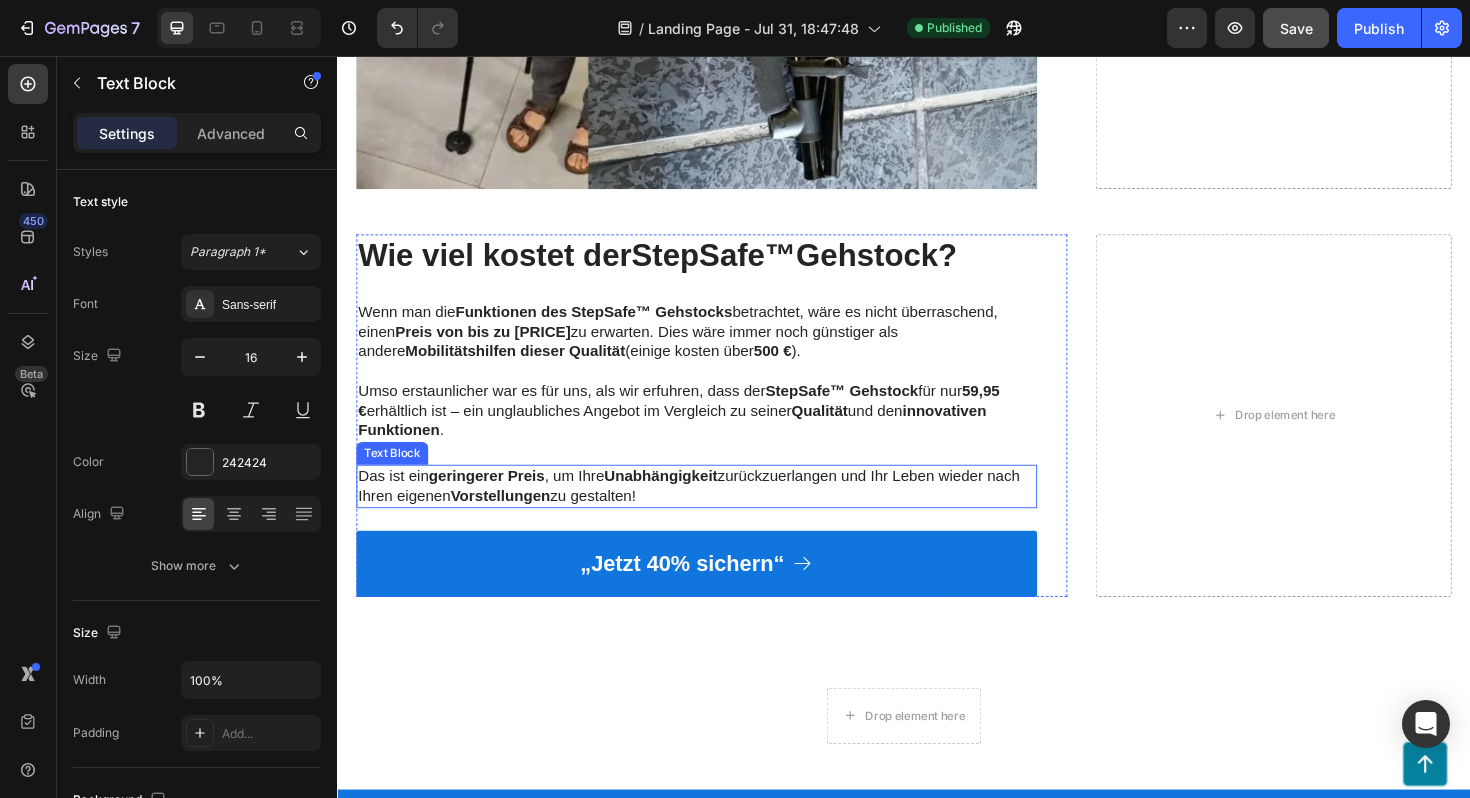 scroll, scrollTop: 6719, scrollLeft: 0, axis: vertical 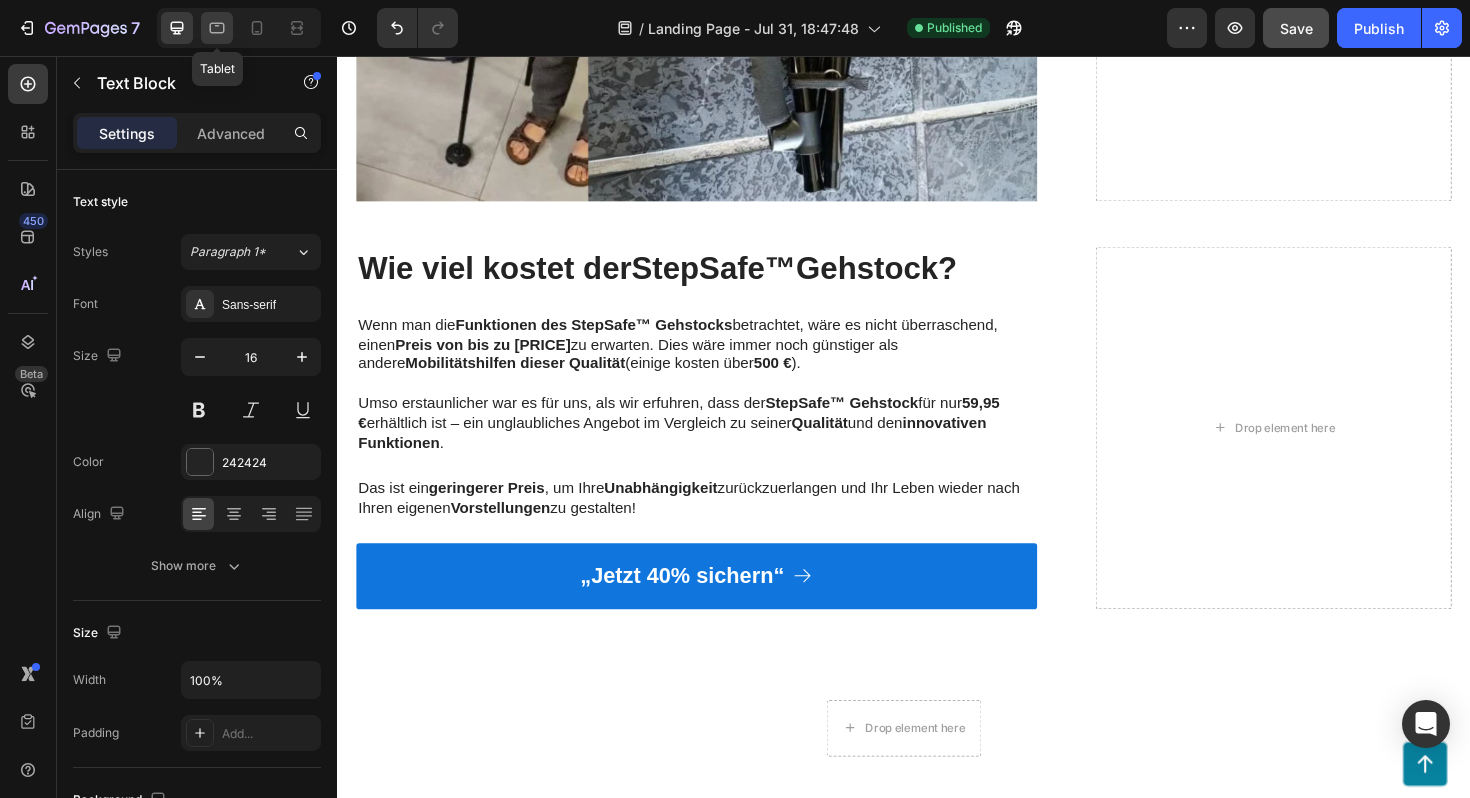 click 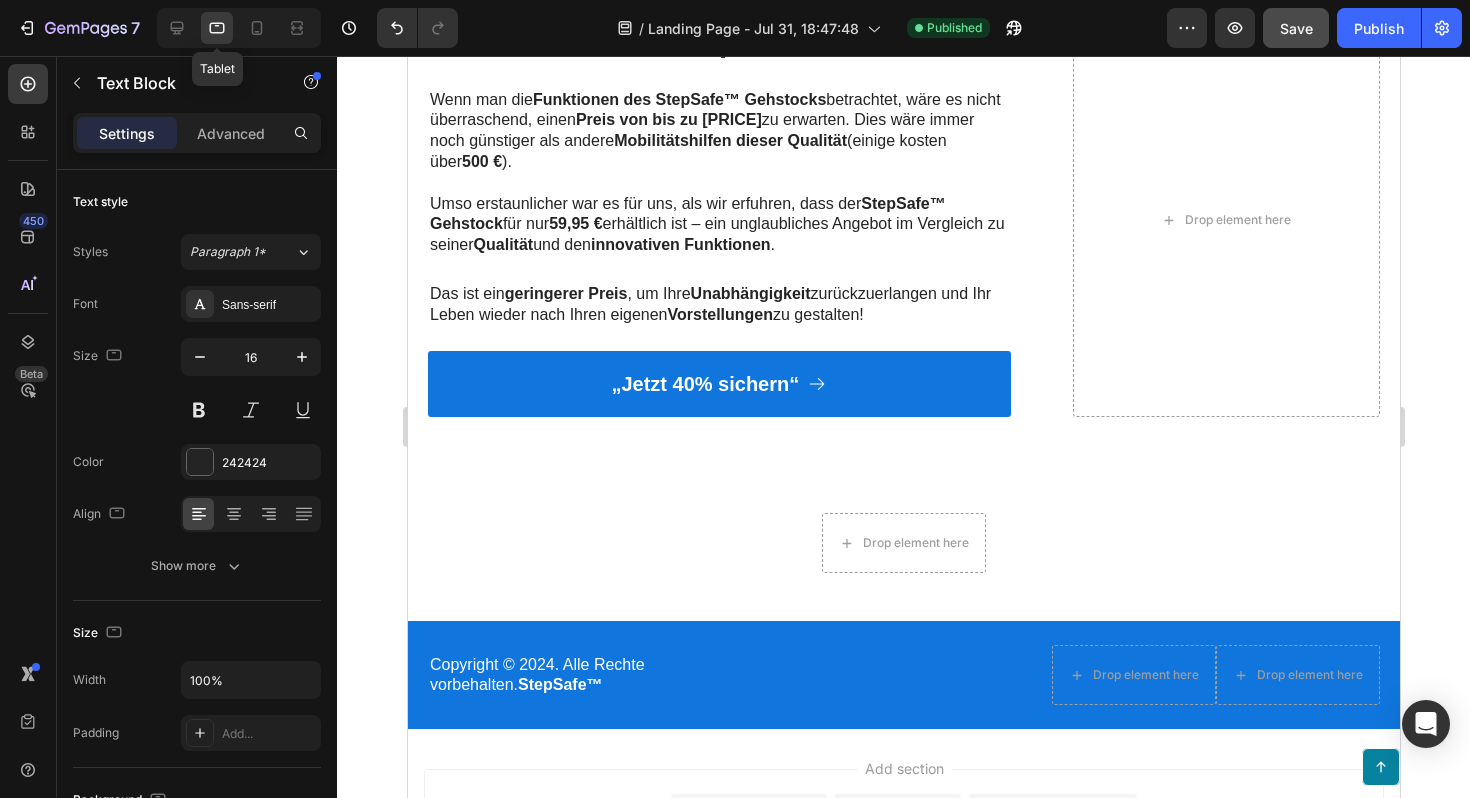 scroll, scrollTop: 6613, scrollLeft: 0, axis: vertical 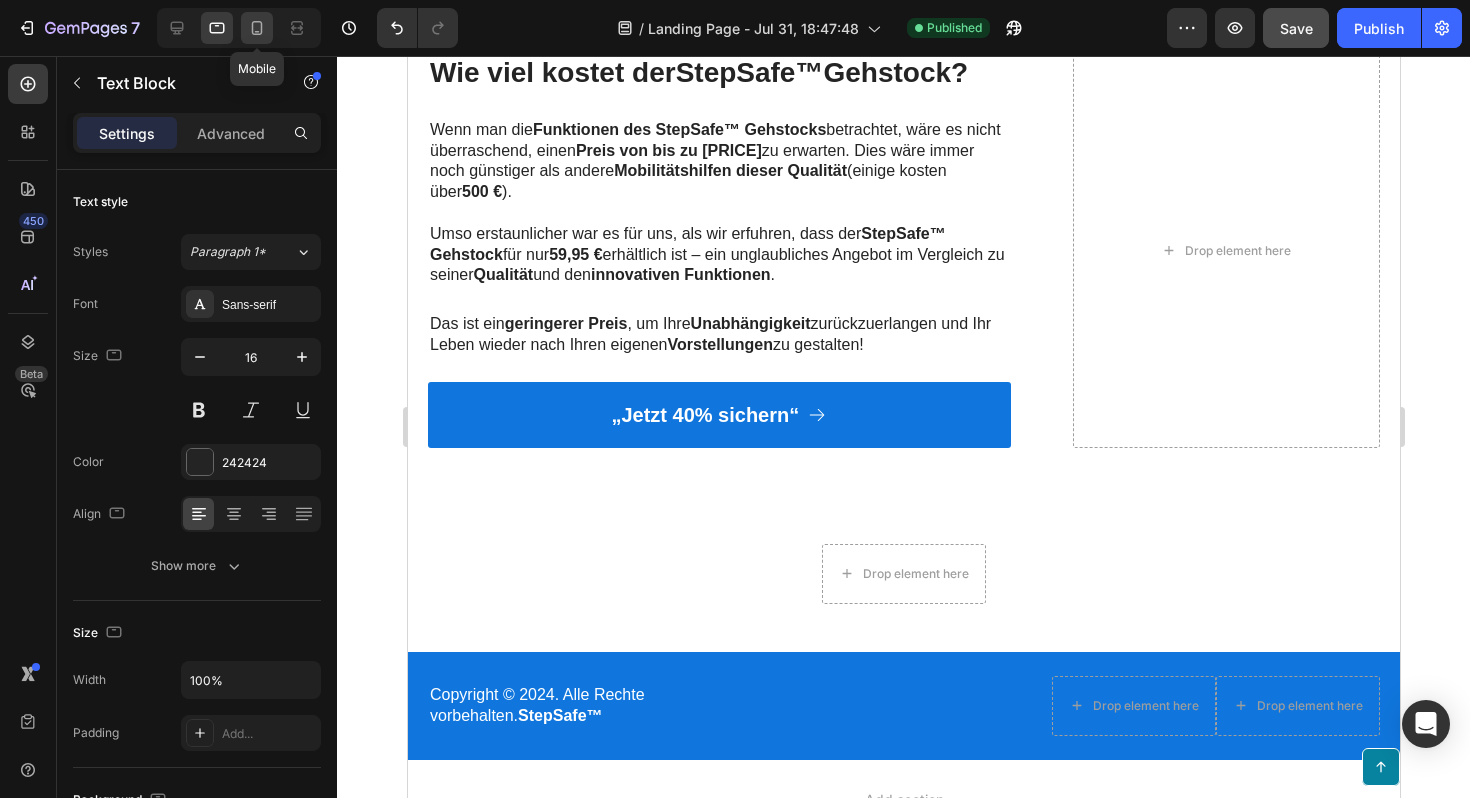 click 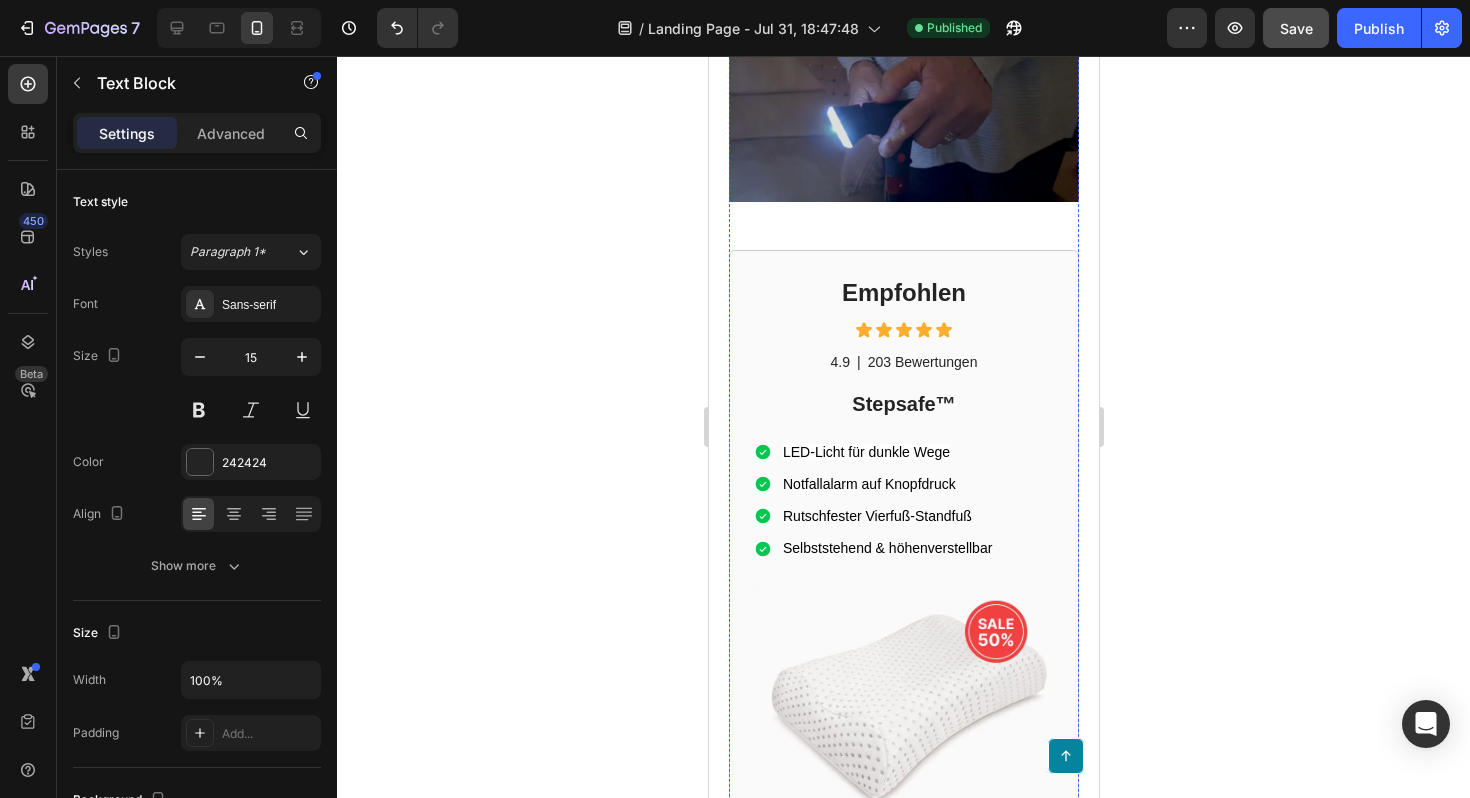 scroll, scrollTop: 3465, scrollLeft: 0, axis: vertical 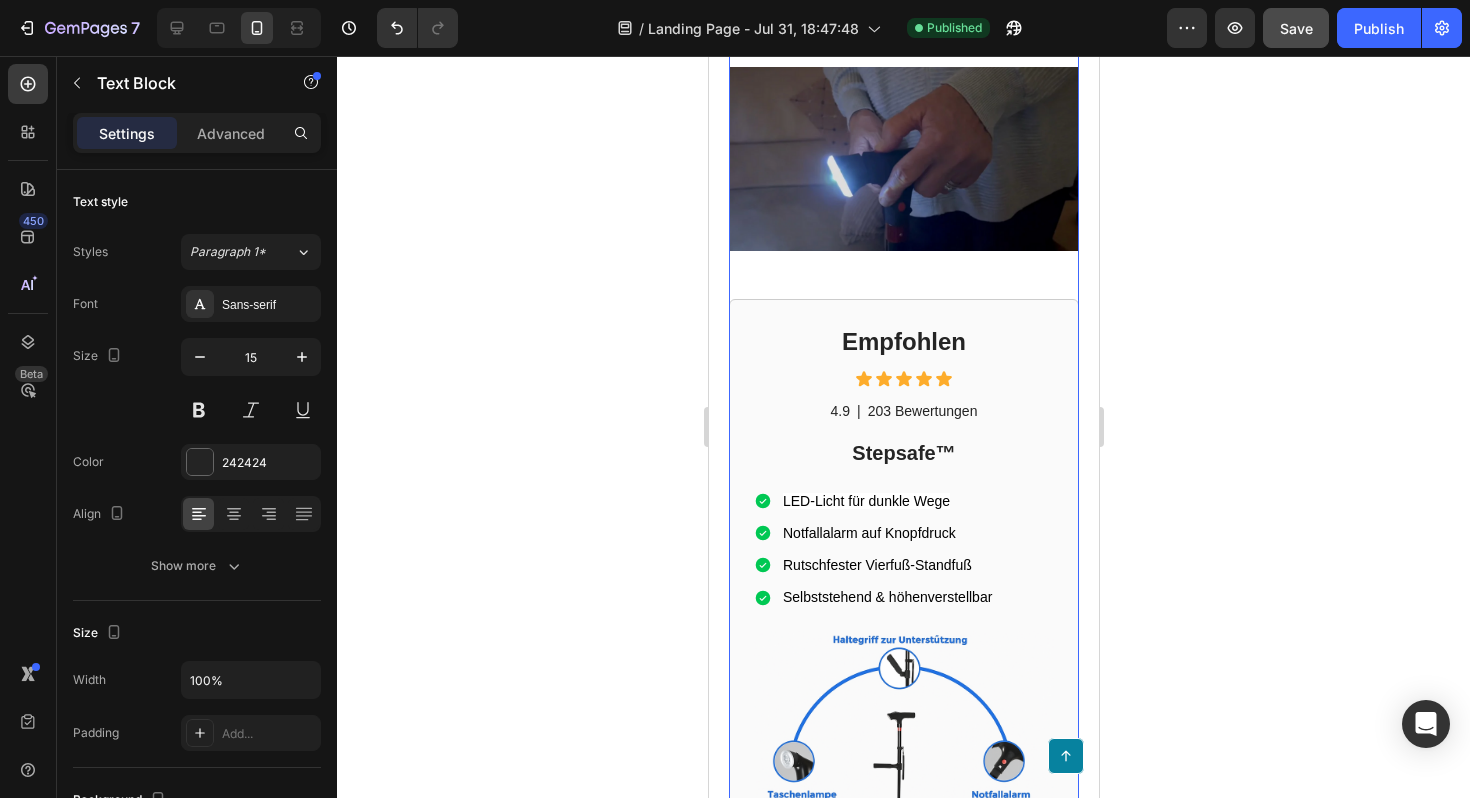 click on "Empfohlen Heading Icon Icon Icon Icon Icon Icon List 4.9 Text Block | Text Block 203 Bewertungen Text Block Row Stepsafe™ Heading LED-Licht für dunkle Wege Notfallalarm auf Knopfdruck Rutschfester Vierfuß-Standfuß Selbststehend & höhenverstellbar Item List Image
Jetzt 42% sichern Button Row   48" at bounding box center [903, 666] 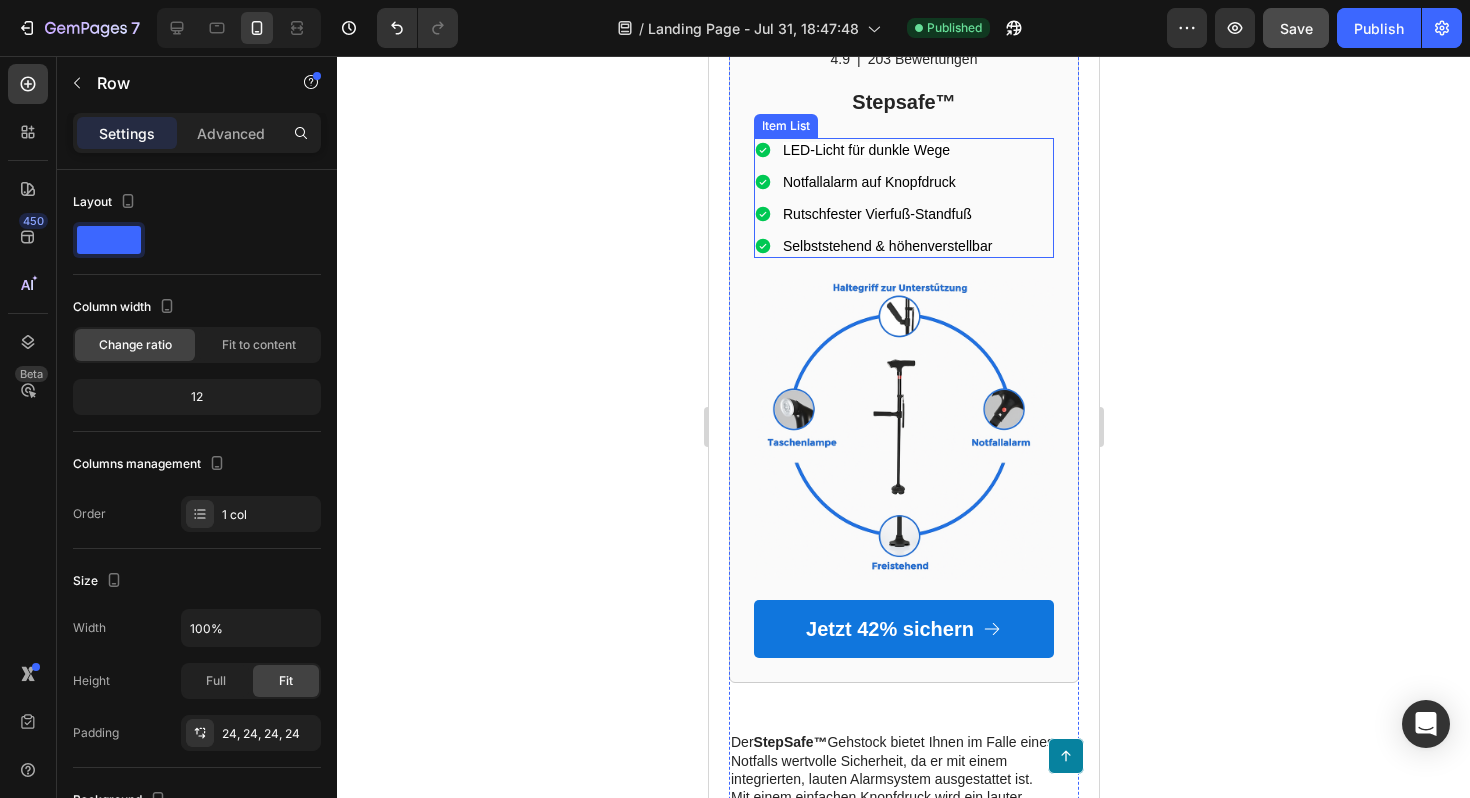 scroll, scrollTop: 3837, scrollLeft: 0, axis: vertical 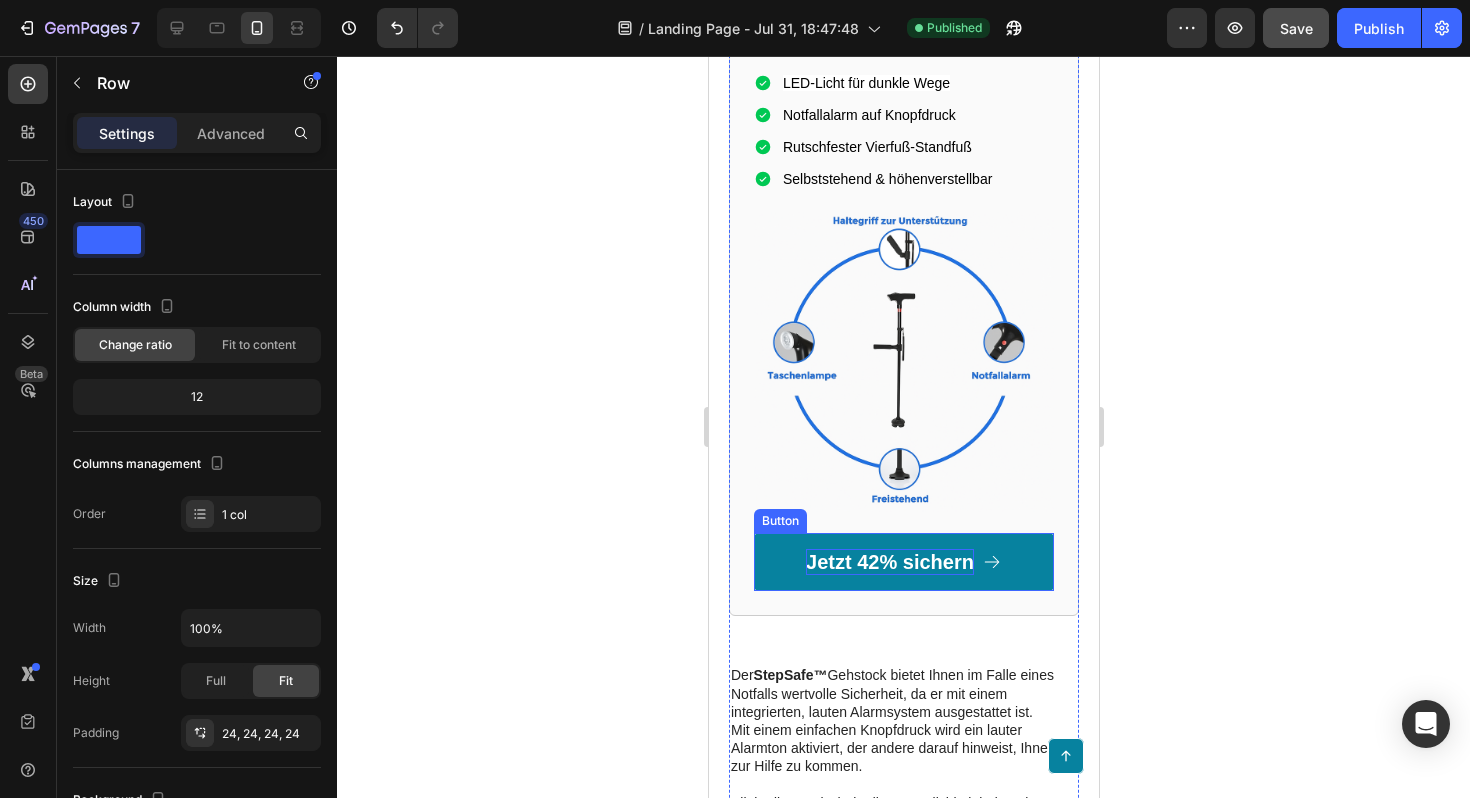 click on "Jetzt 42% sichern" at bounding box center [889, 562] 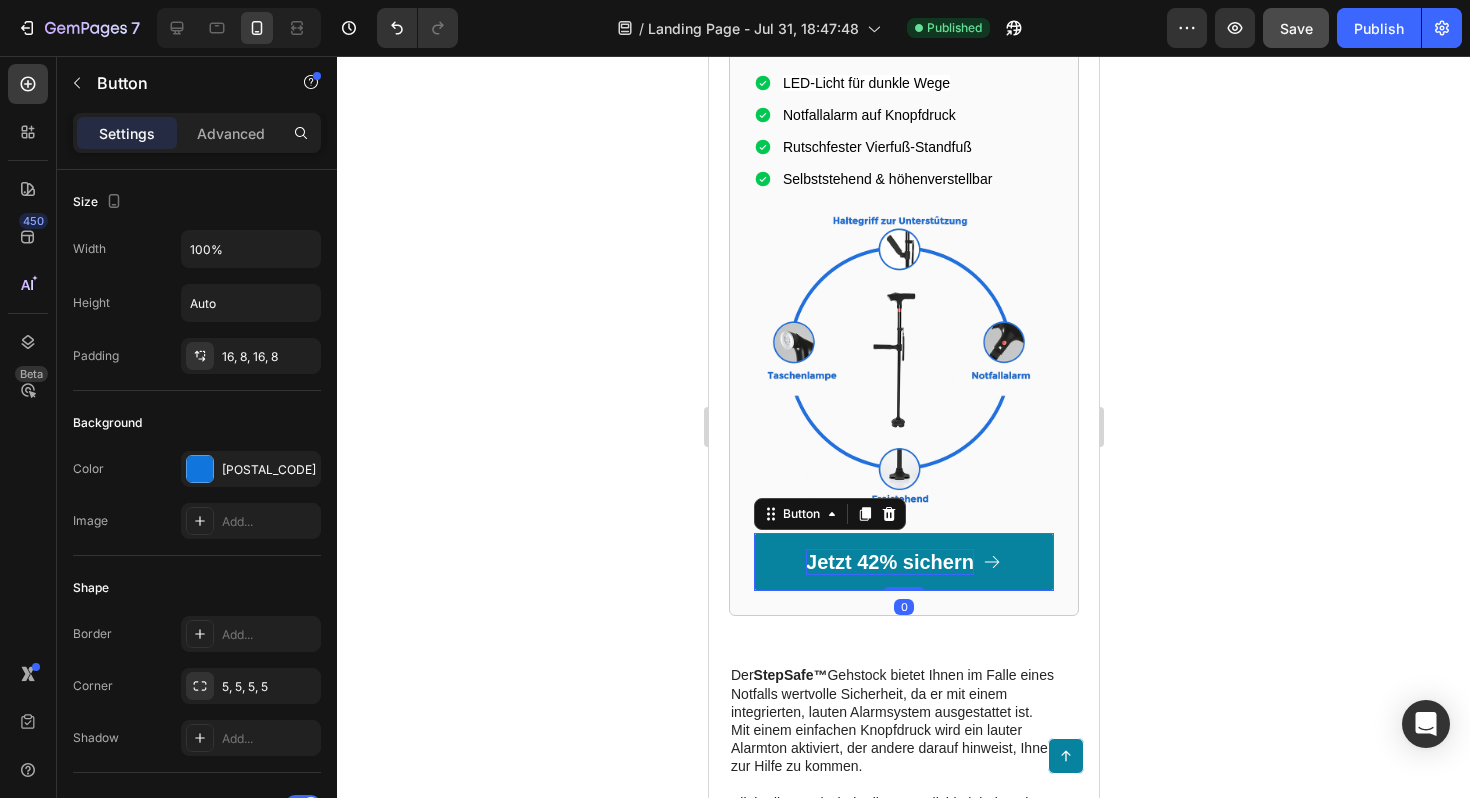 click on "Jetzt 42% sichern" at bounding box center [889, 562] 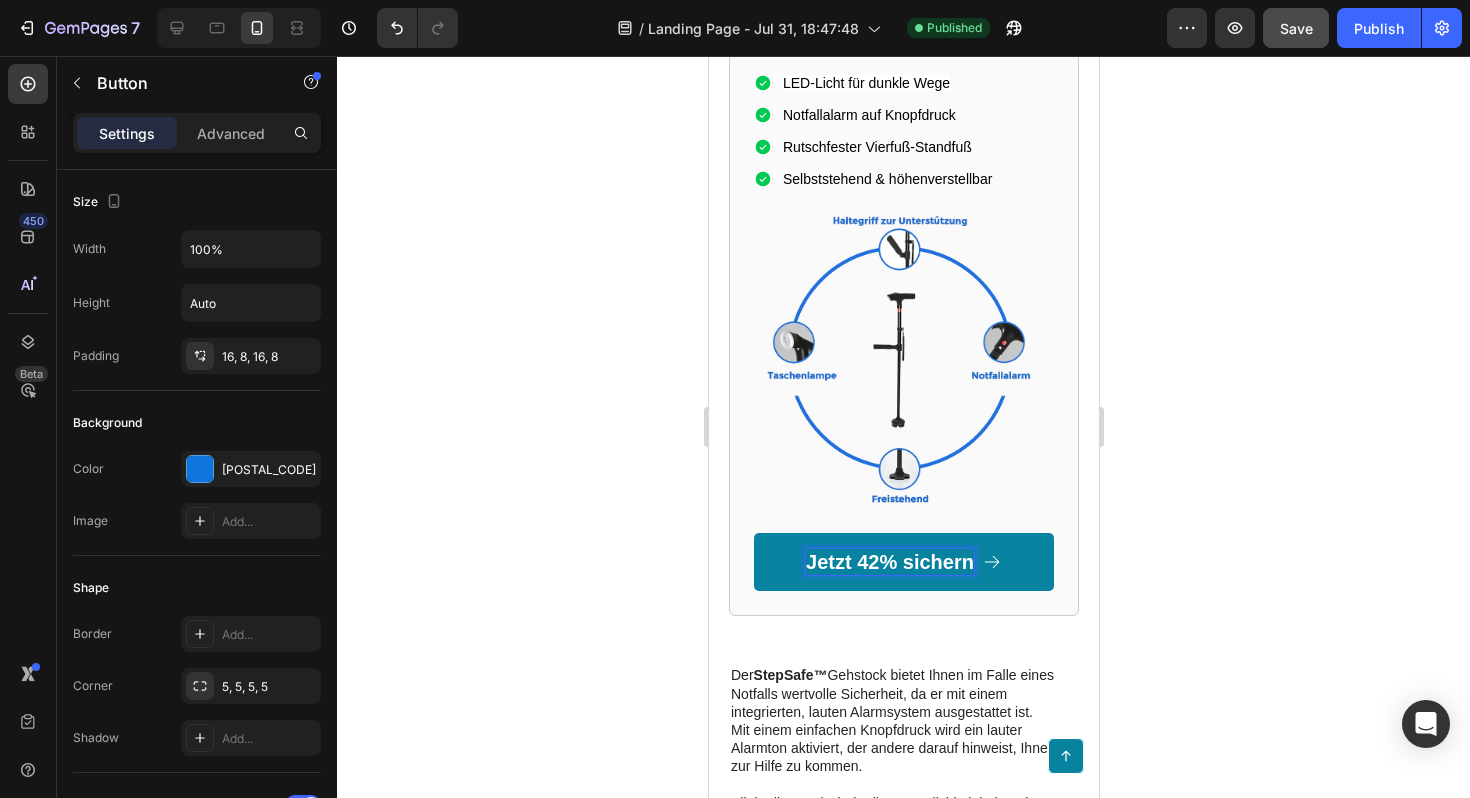 click on "Jetzt 42% sichern" at bounding box center (889, 562) 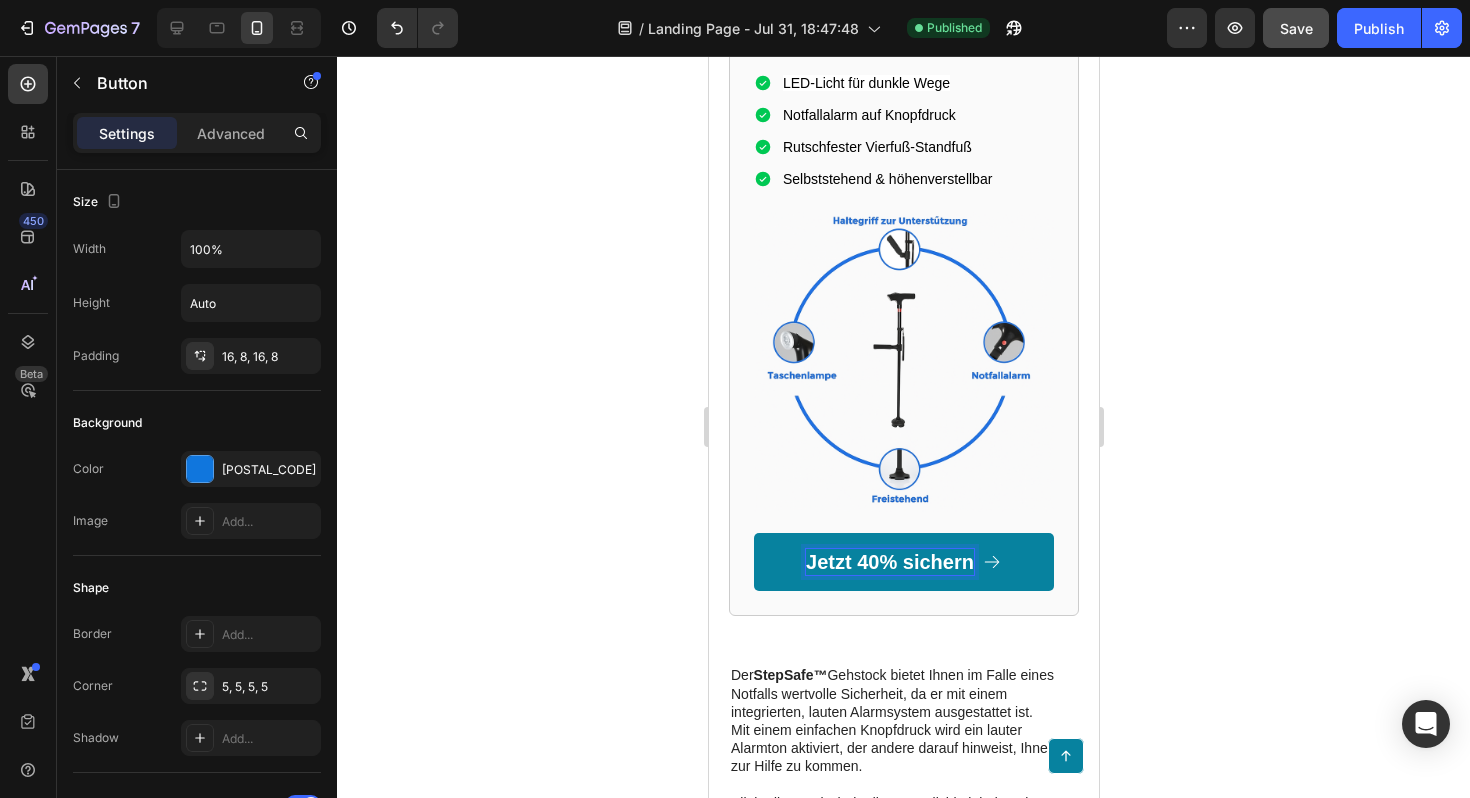 click 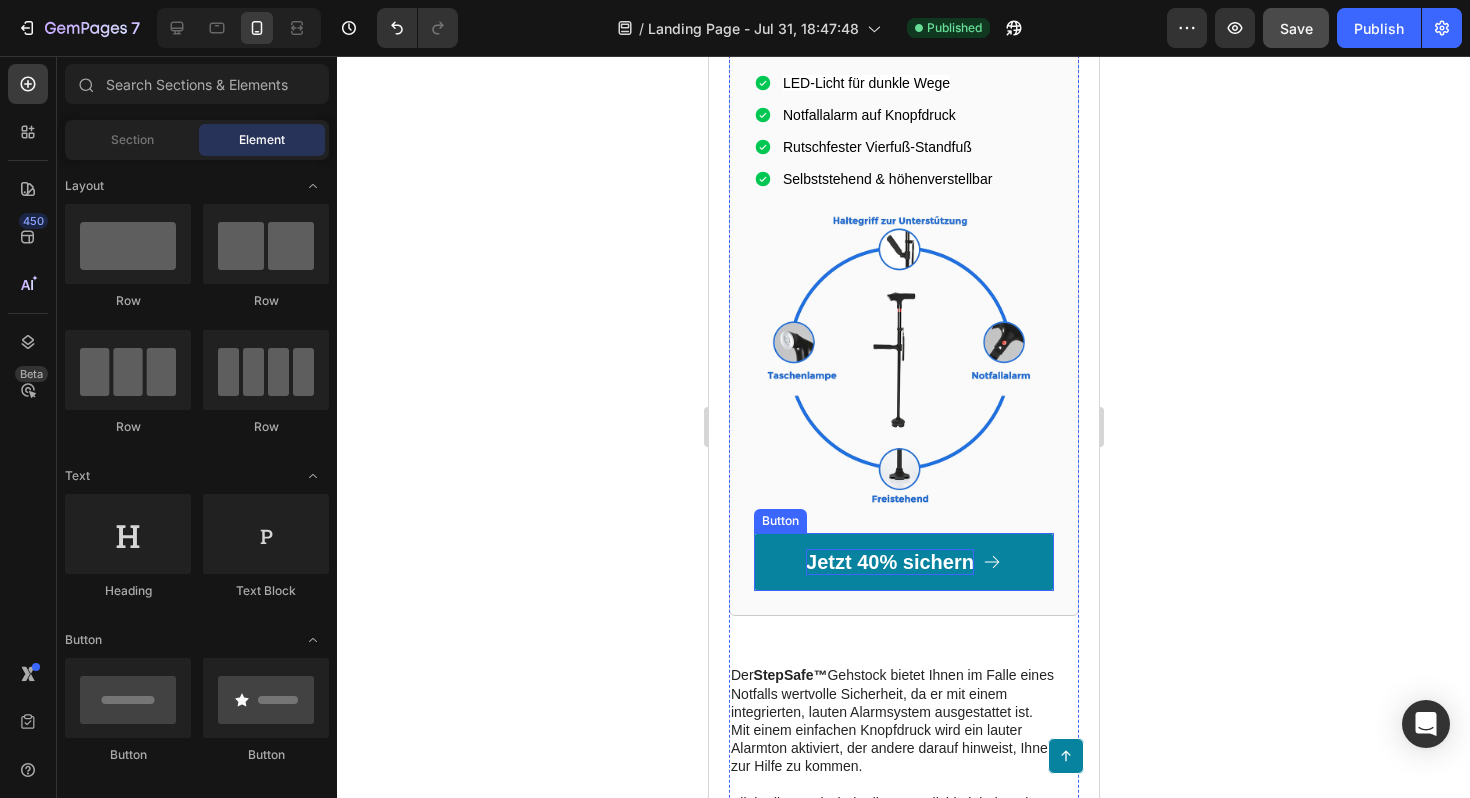 click at bounding box center (991, 562) 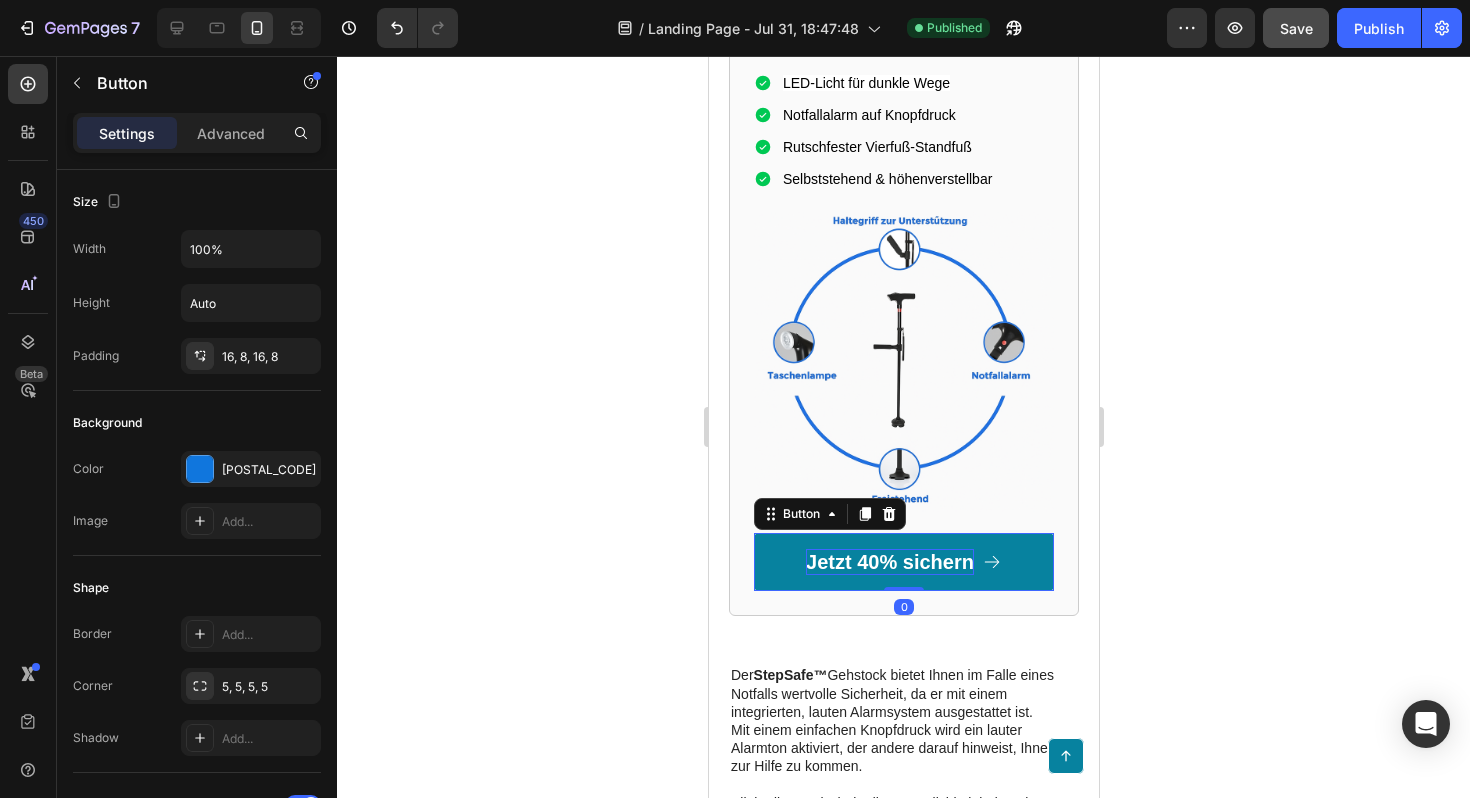 click 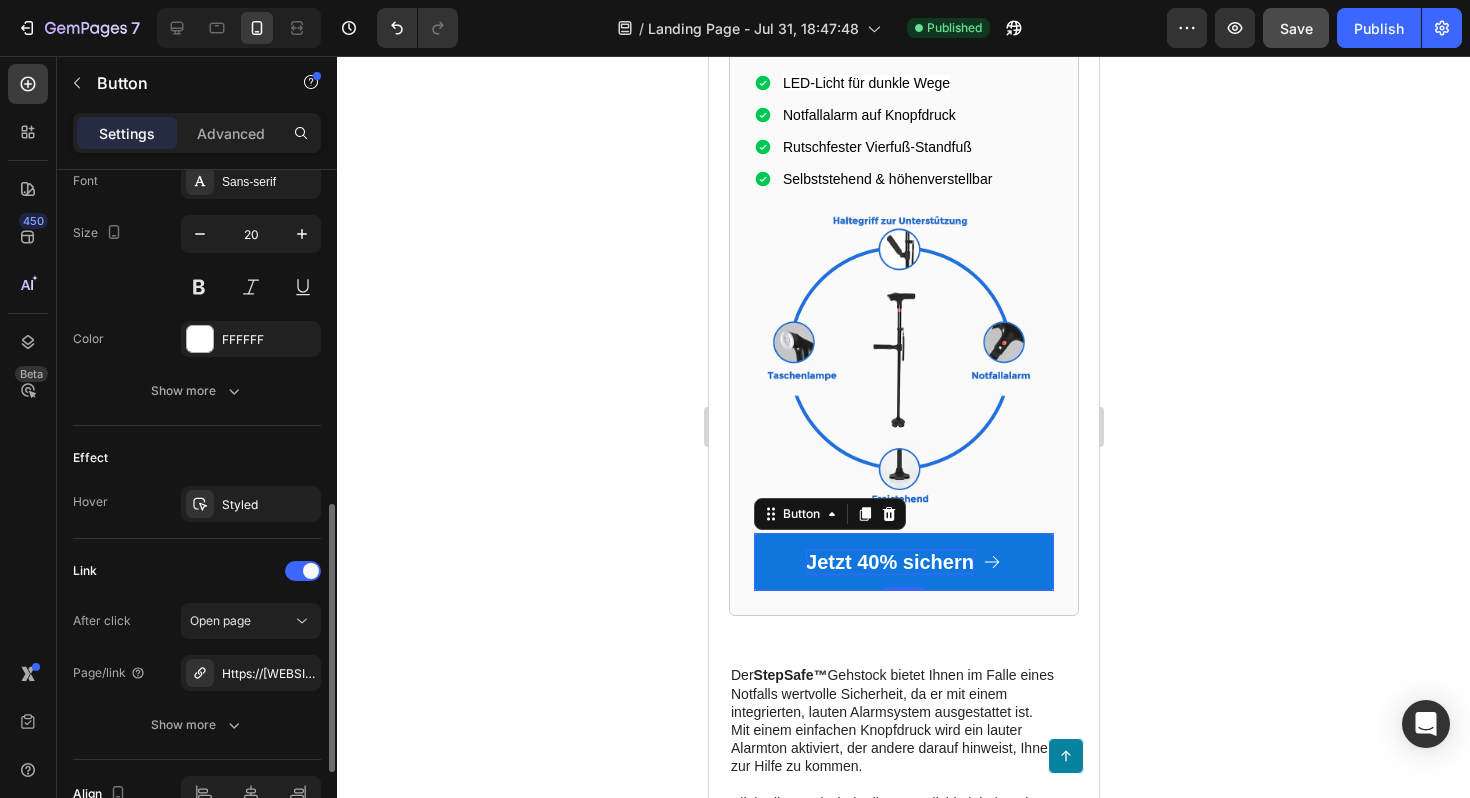 scroll, scrollTop: 976, scrollLeft: 0, axis: vertical 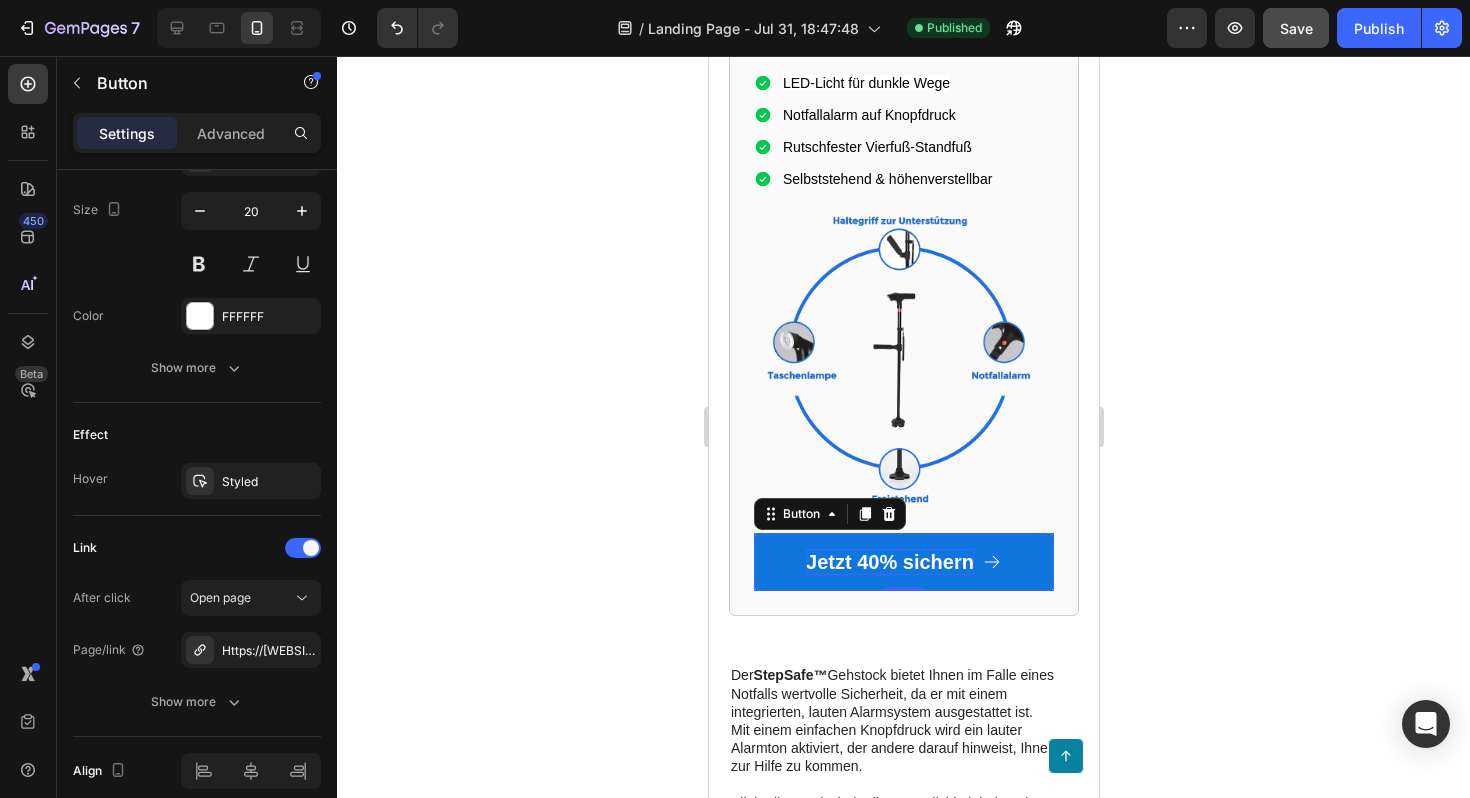 click 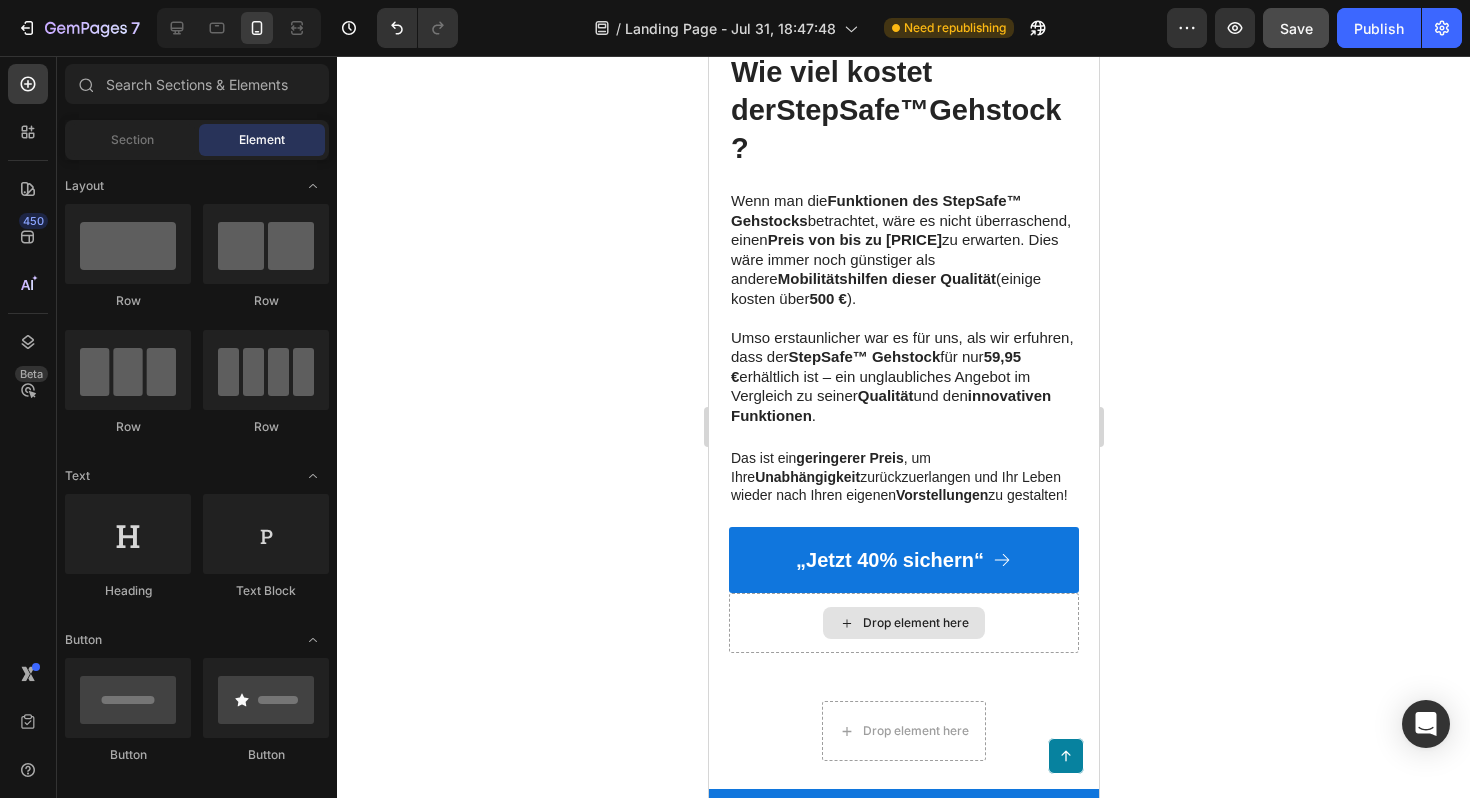 scroll, scrollTop: 6242, scrollLeft: 0, axis: vertical 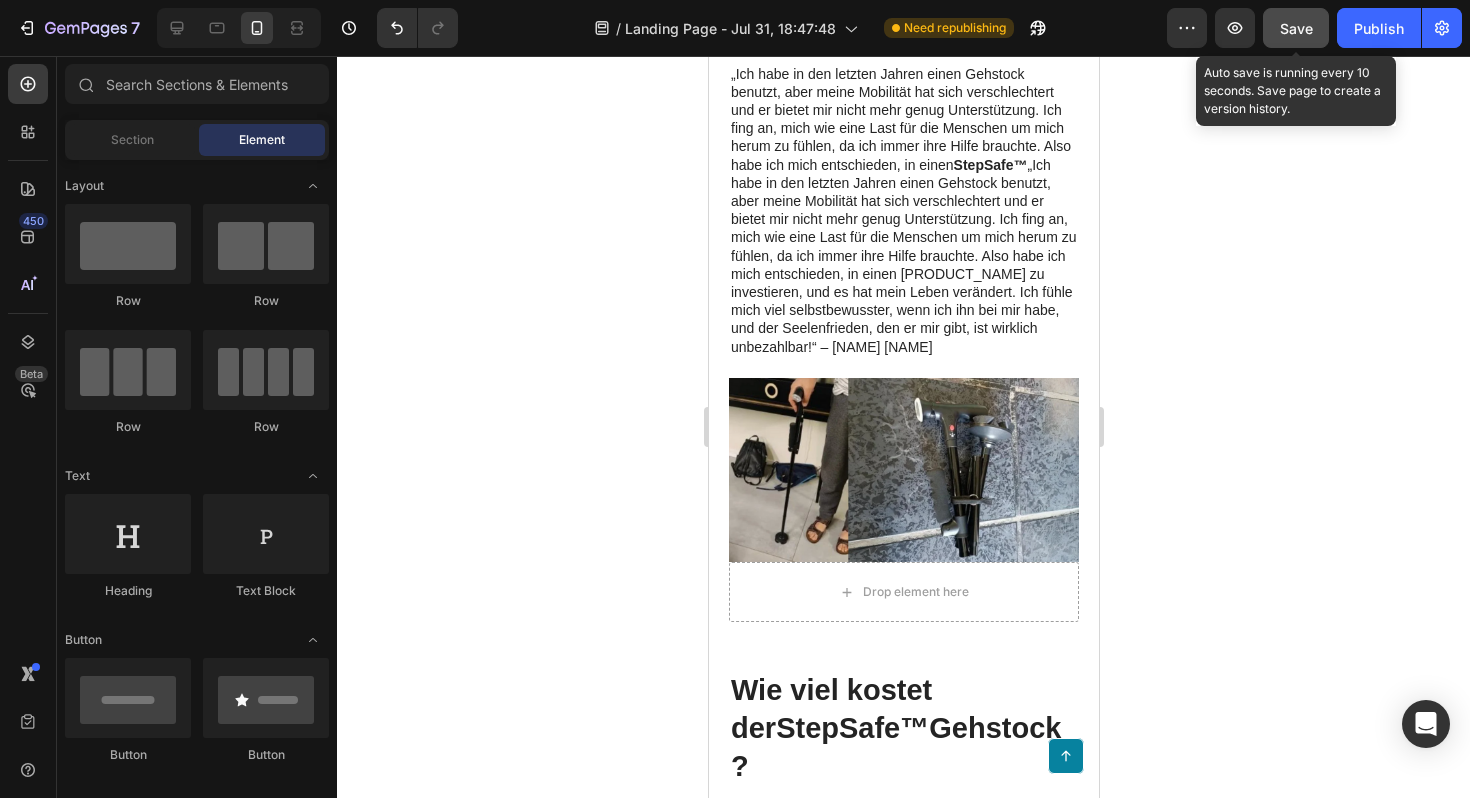 click on "Save" 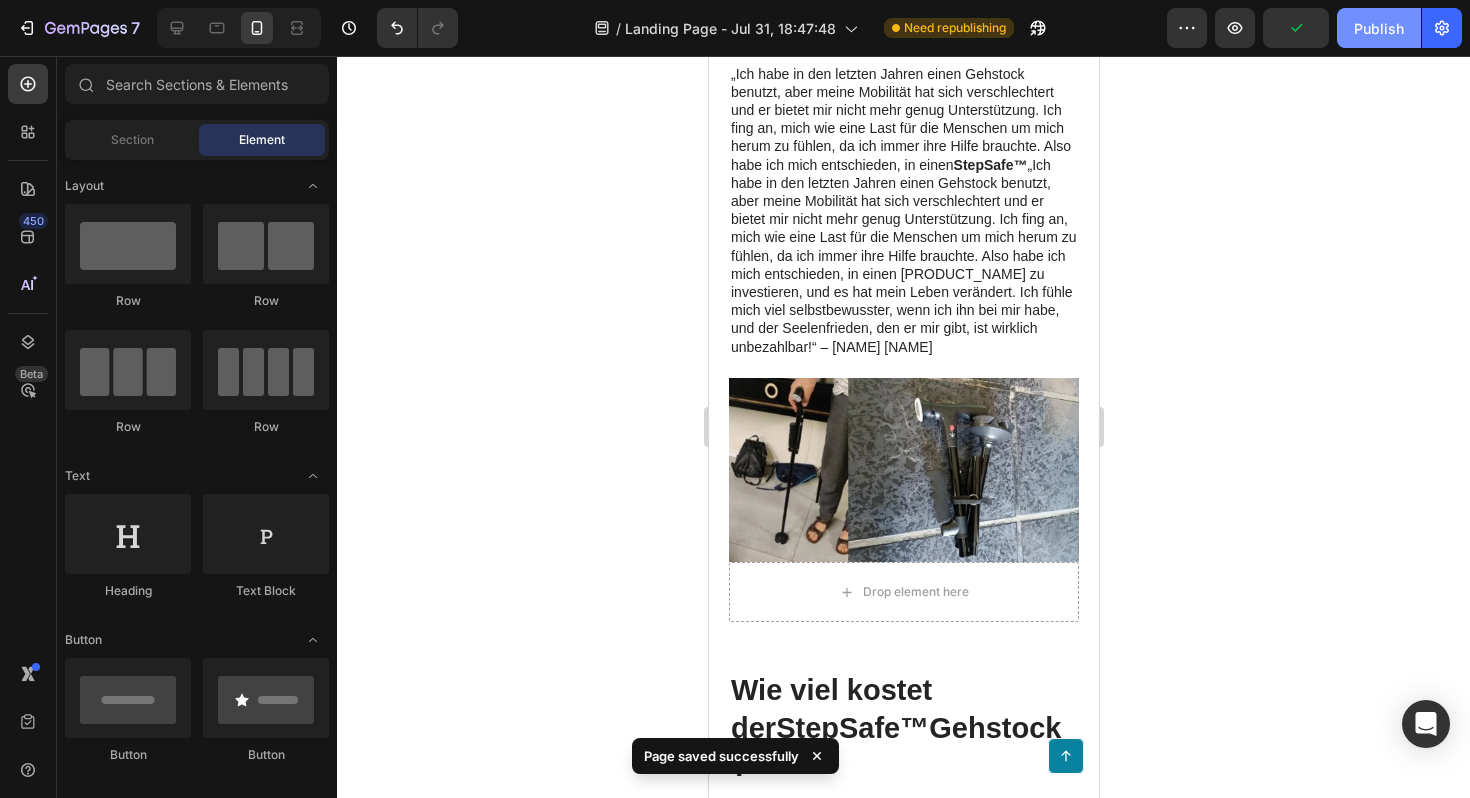 click on "Publish" at bounding box center [1379, 28] 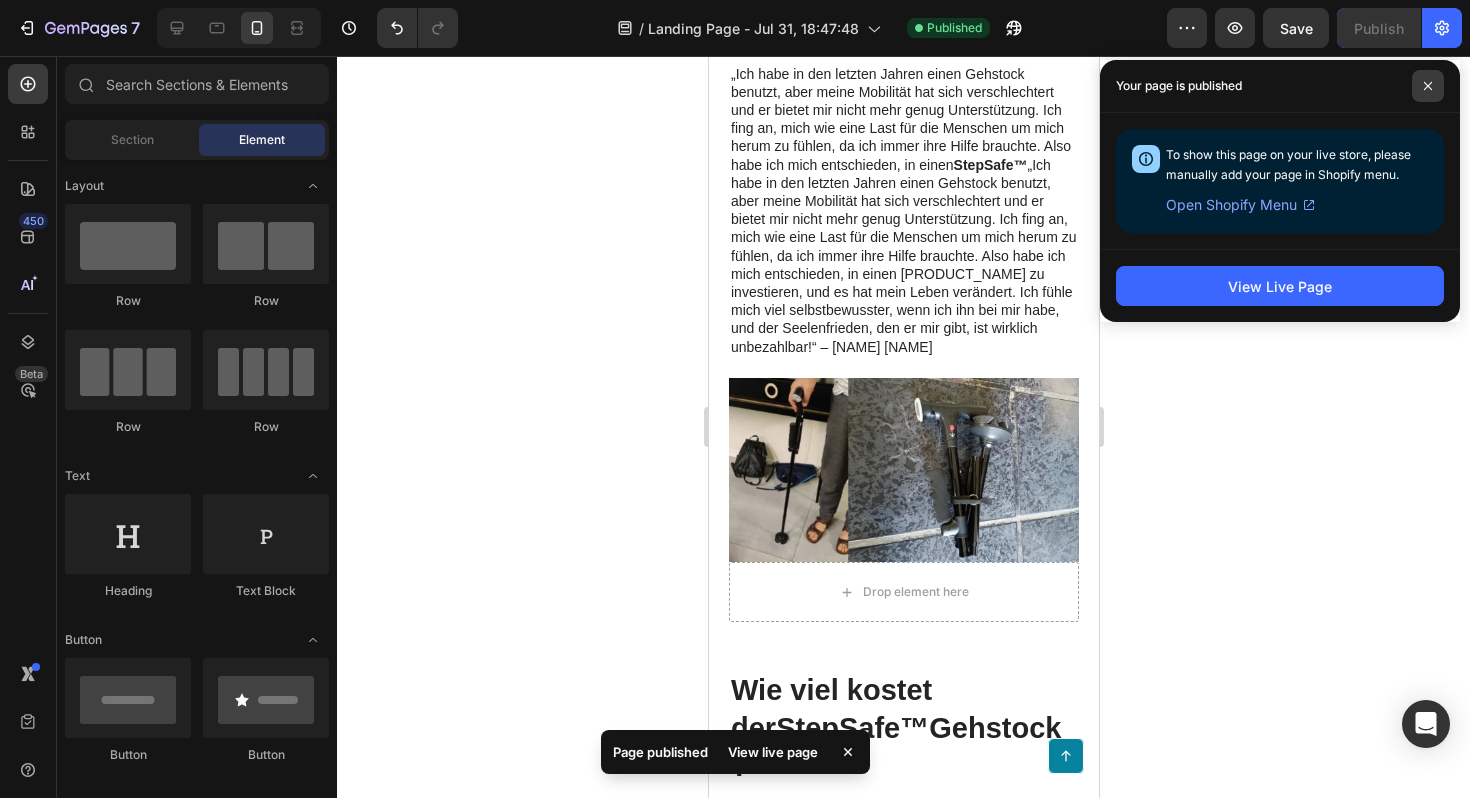click at bounding box center [1428, 86] 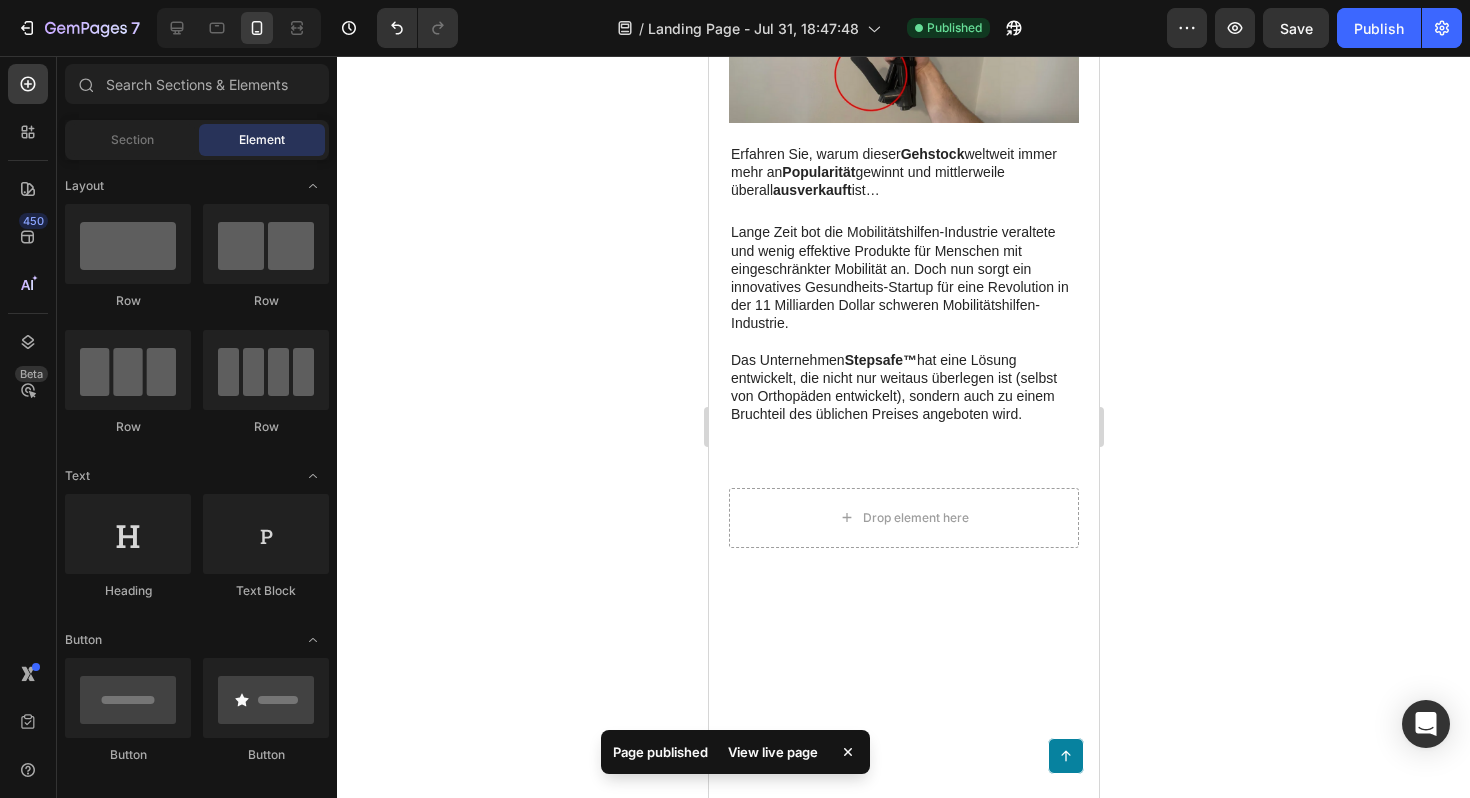scroll, scrollTop: 0, scrollLeft: 0, axis: both 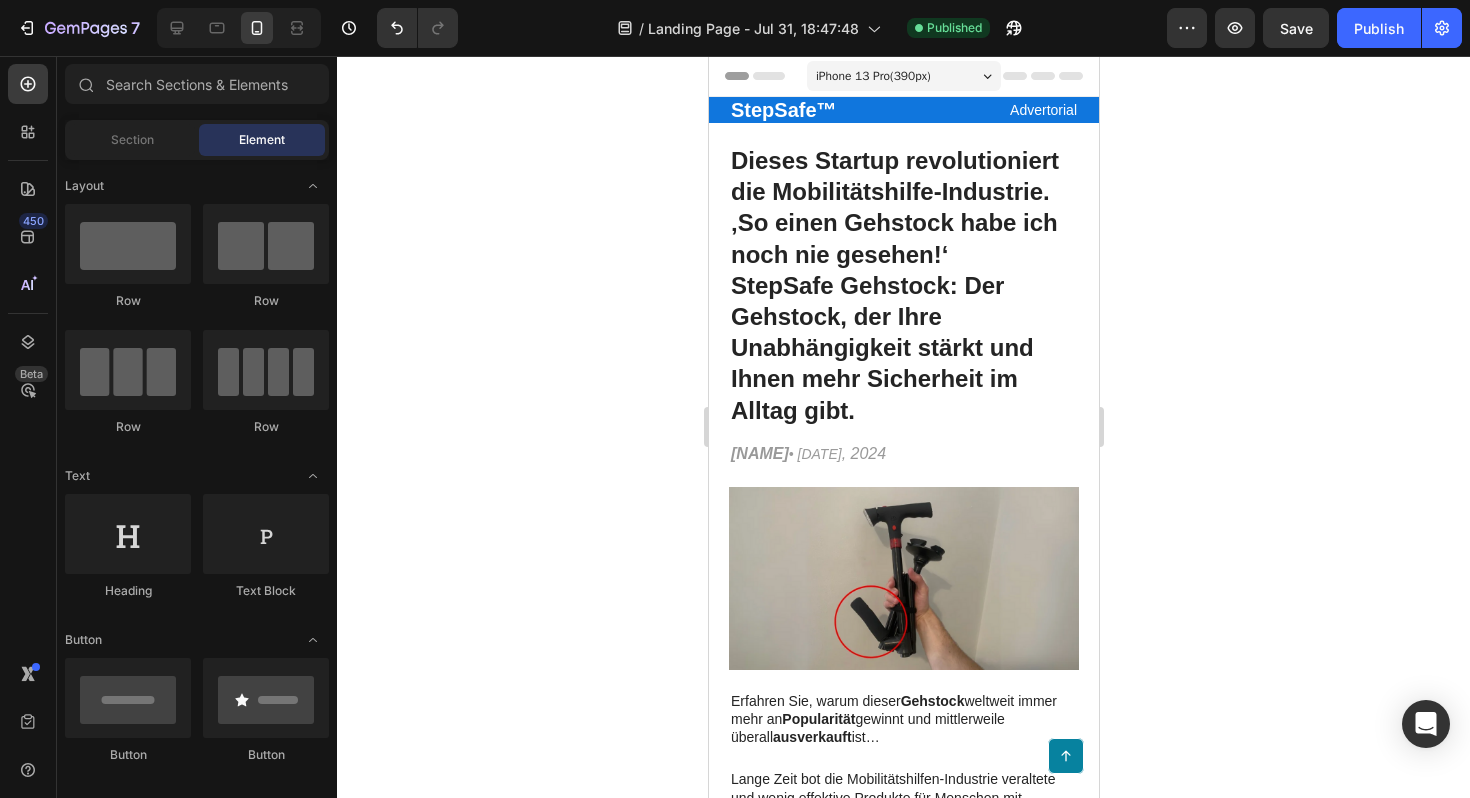 click on "Header" at bounding box center (765, 76) 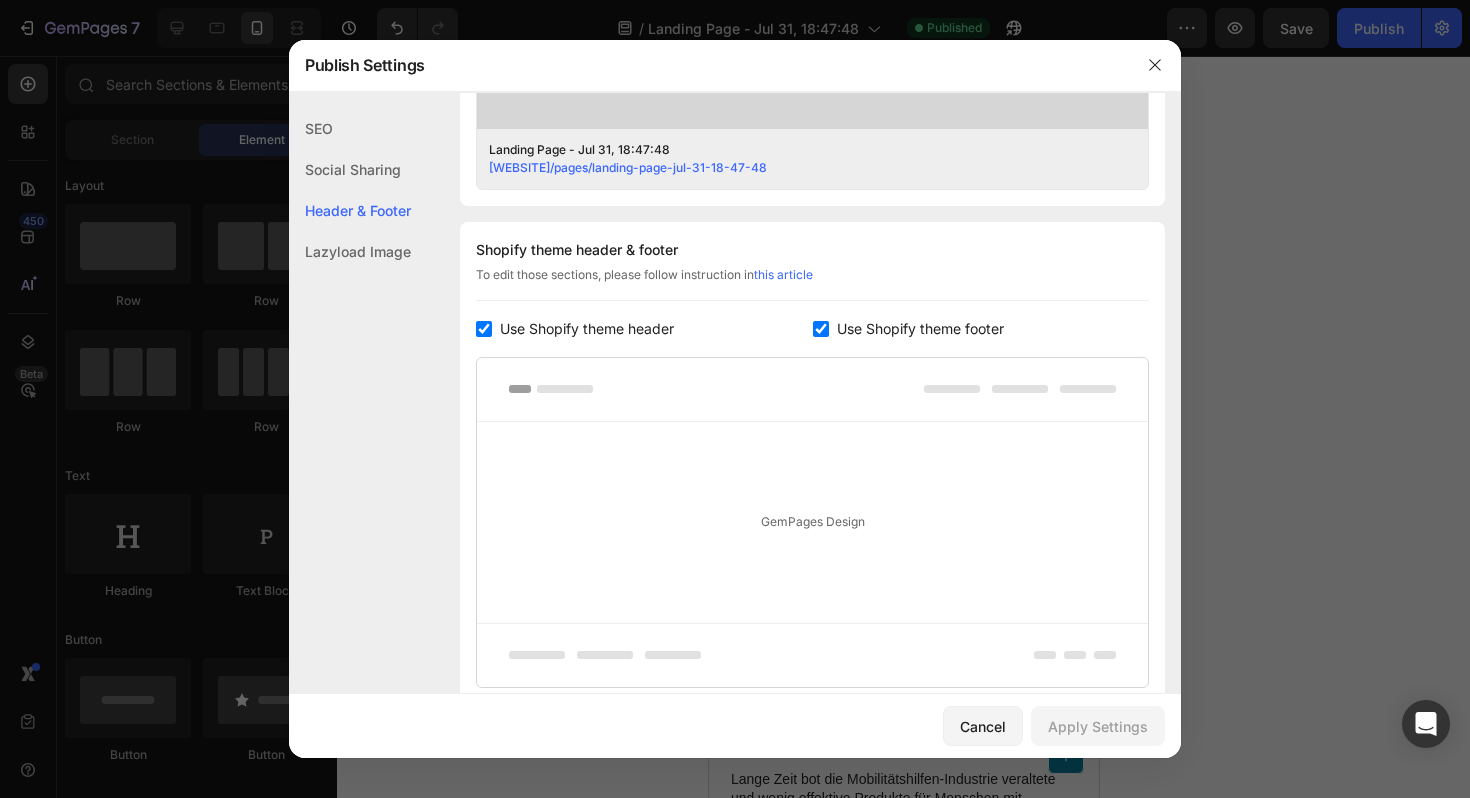 scroll, scrollTop: 937, scrollLeft: 0, axis: vertical 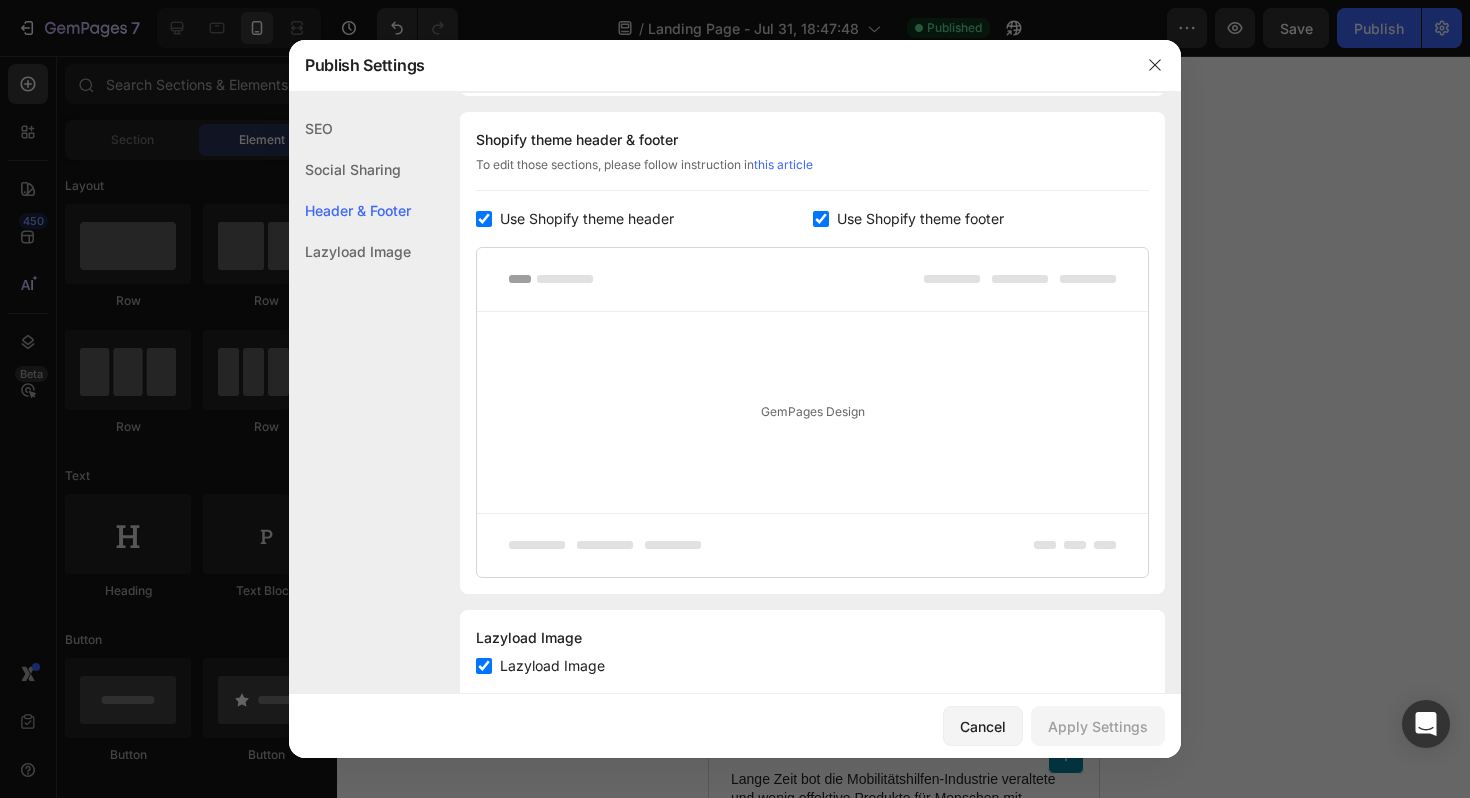 click on "Use Shopify theme header" at bounding box center [587, 219] 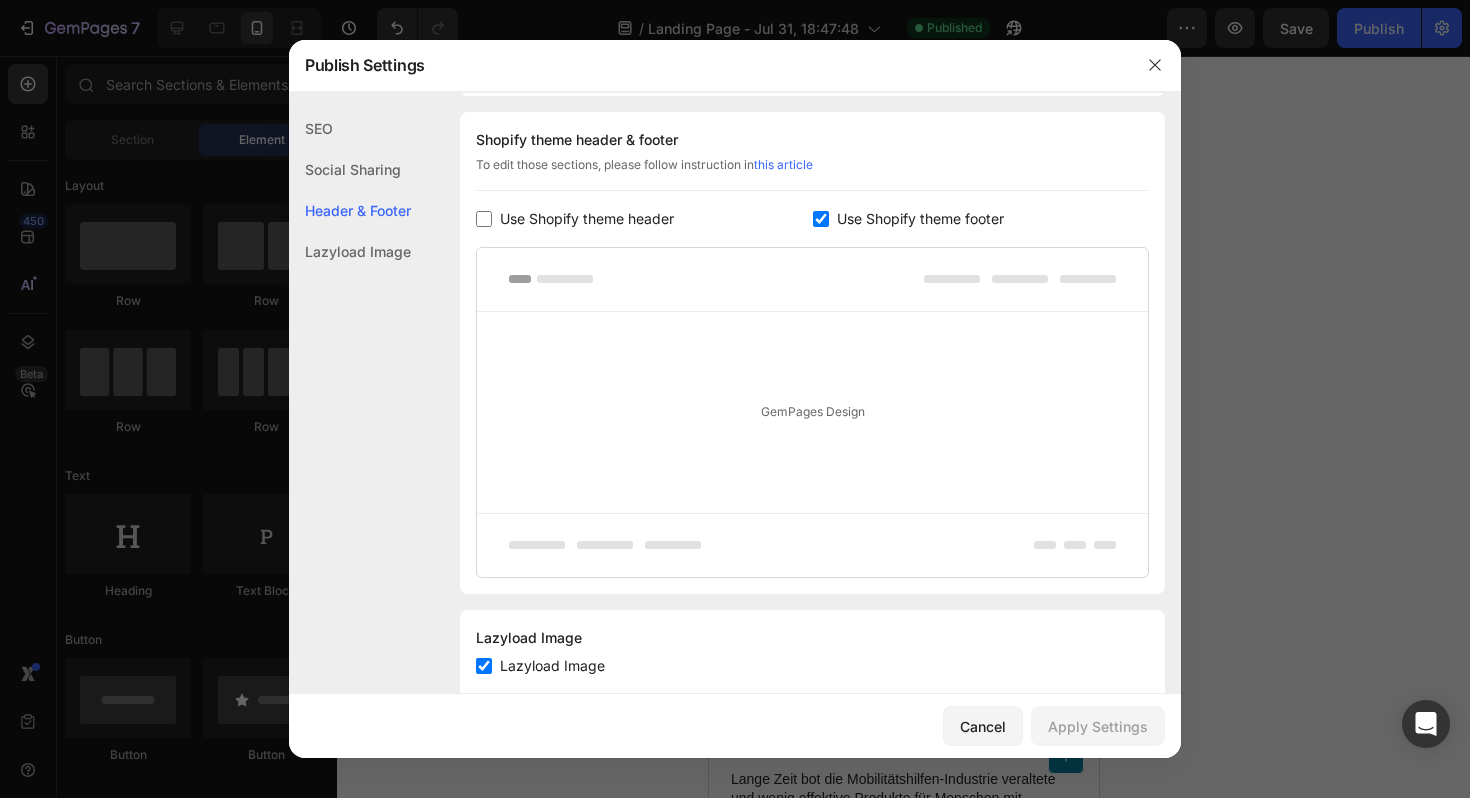 checkbox on "false" 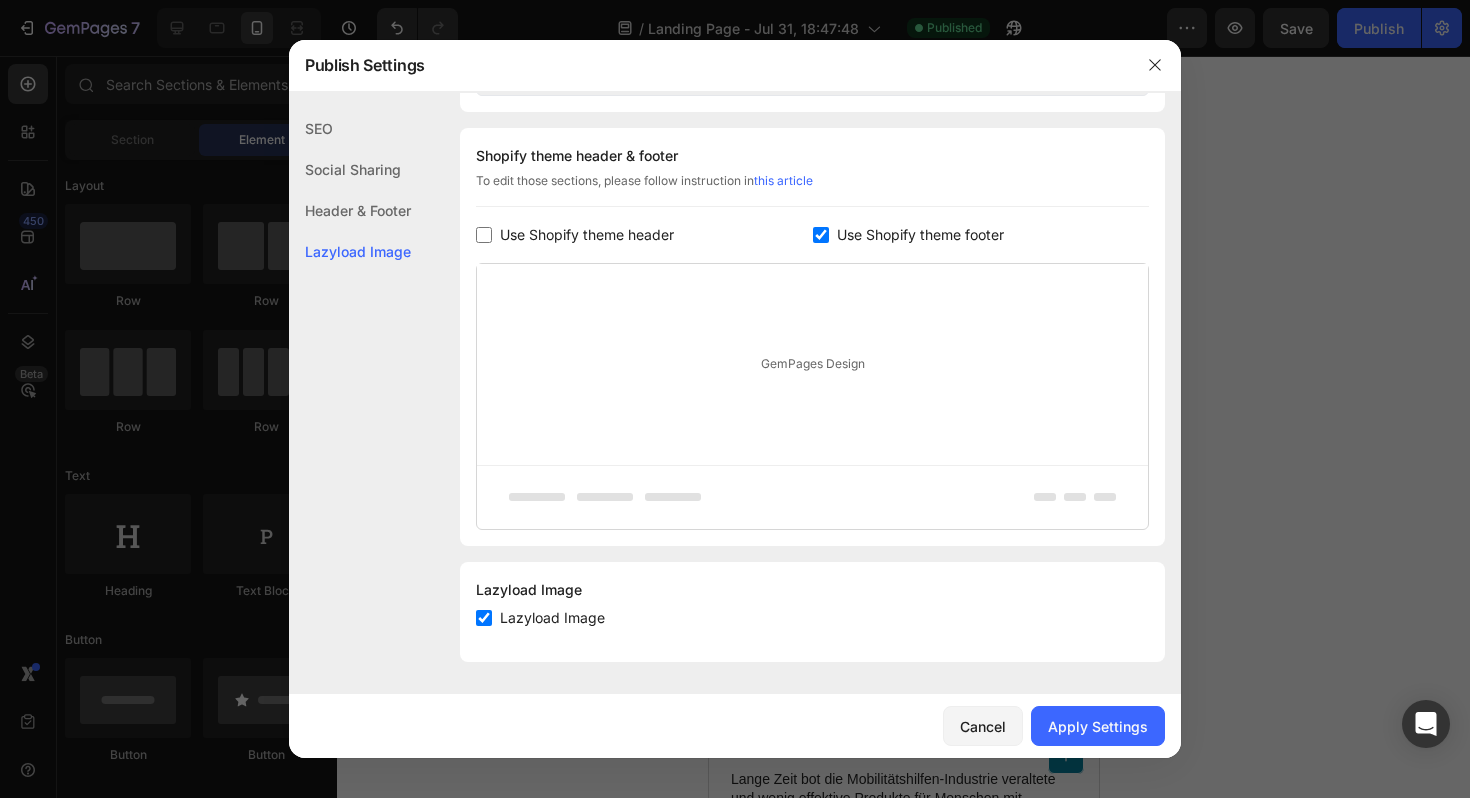 click at bounding box center [821, 235] 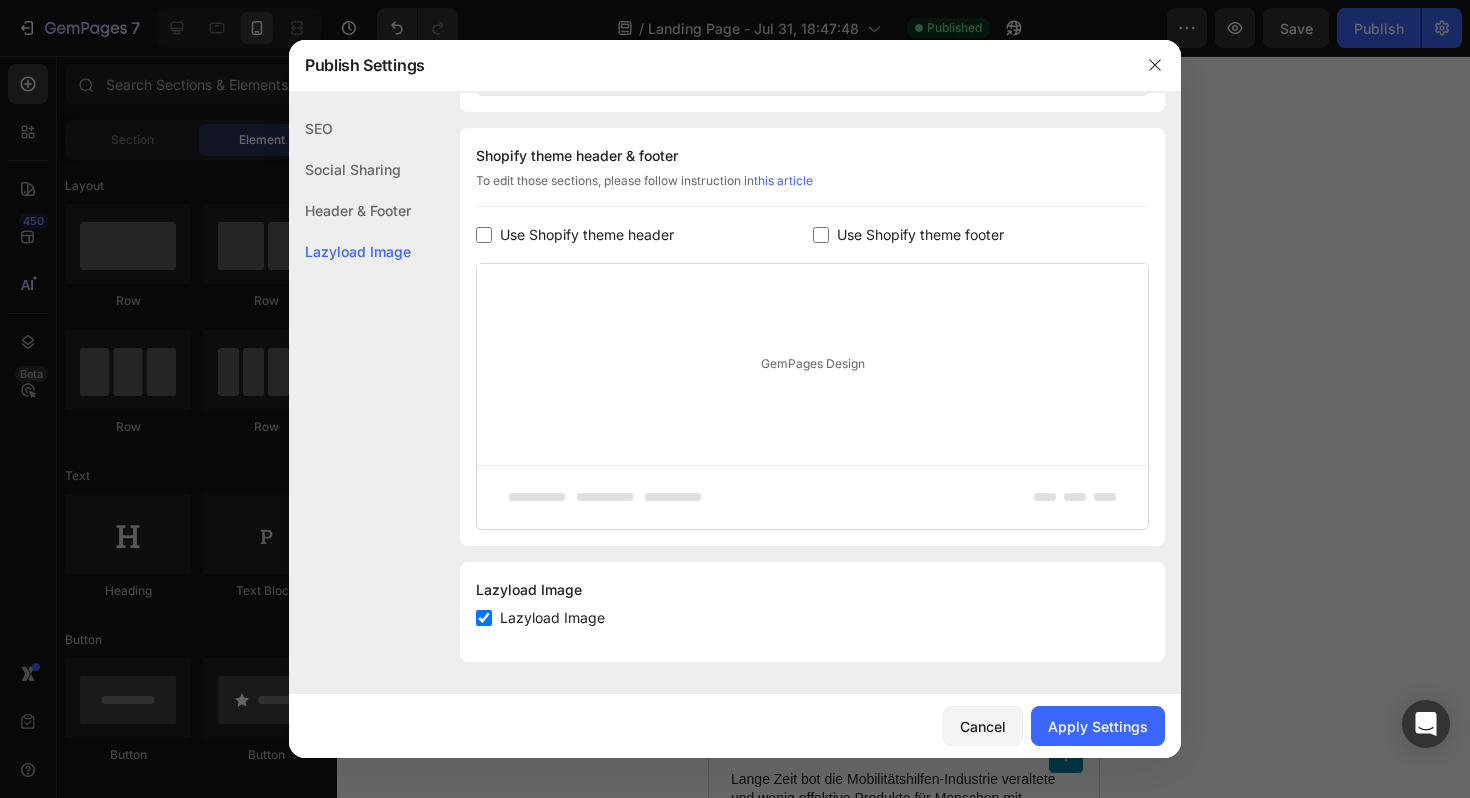 checkbox on "false" 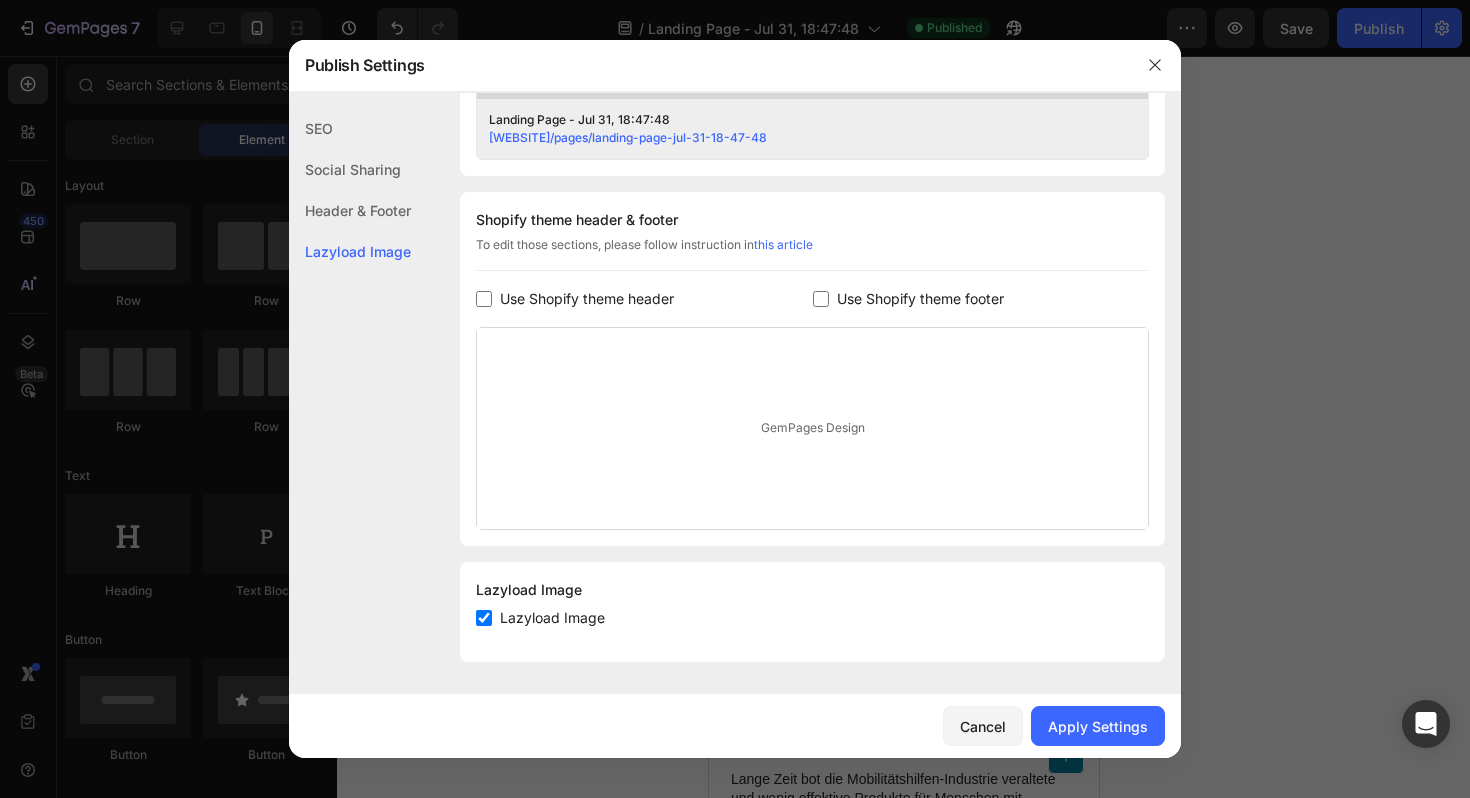 scroll, scrollTop: 857, scrollLeft: 0, axis: vertical 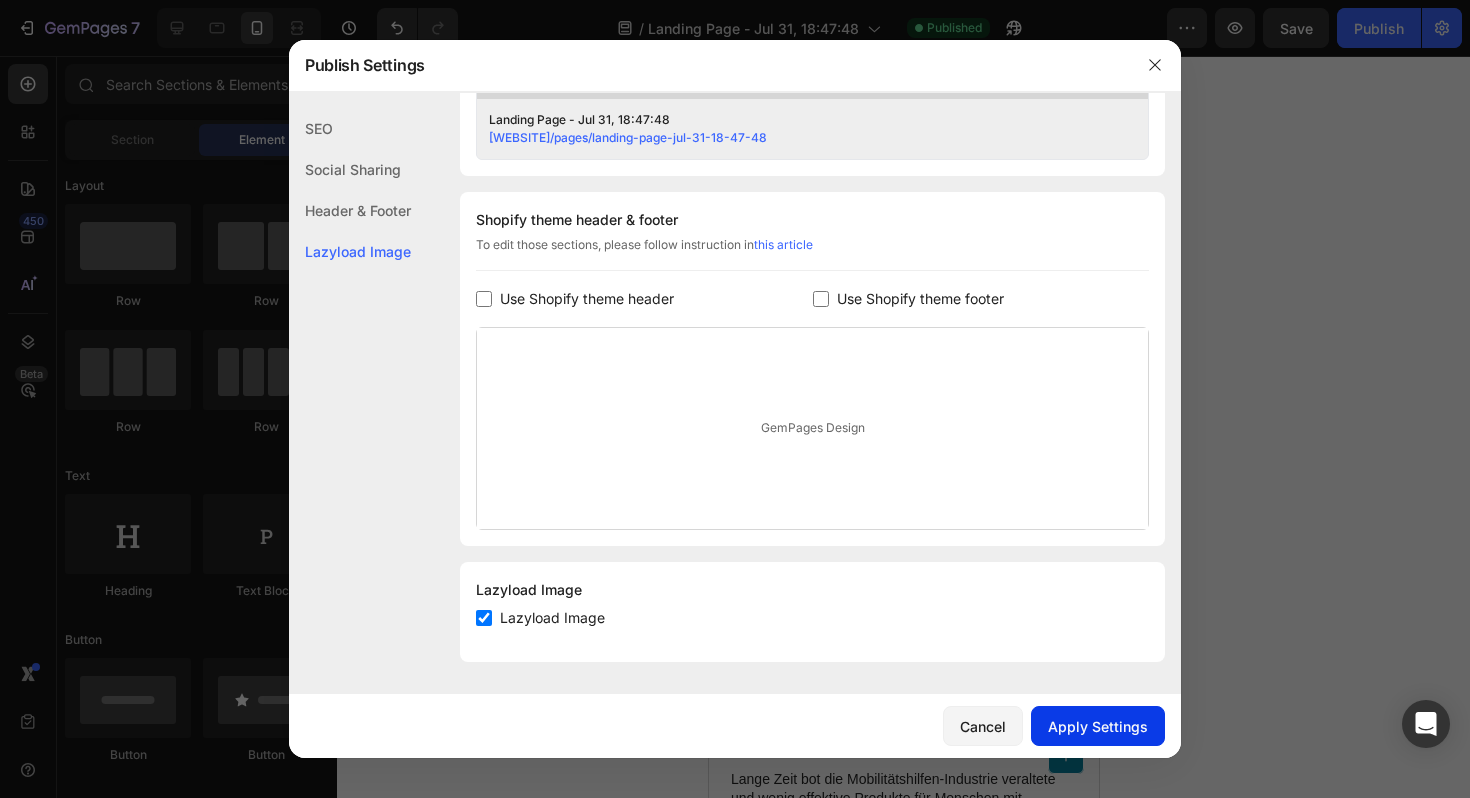 click on "Apply Settings" at bounding box center (1098, 726) 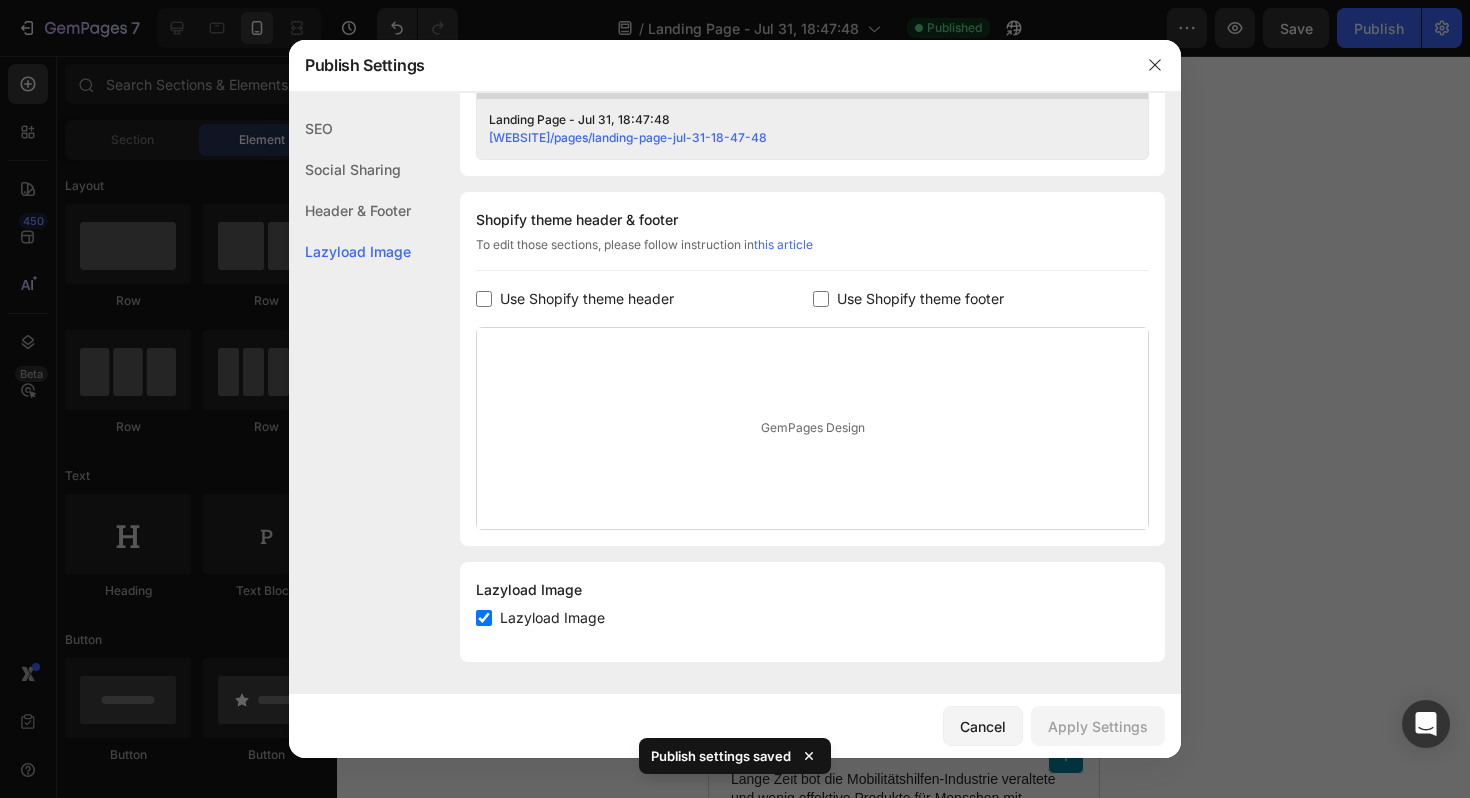 click 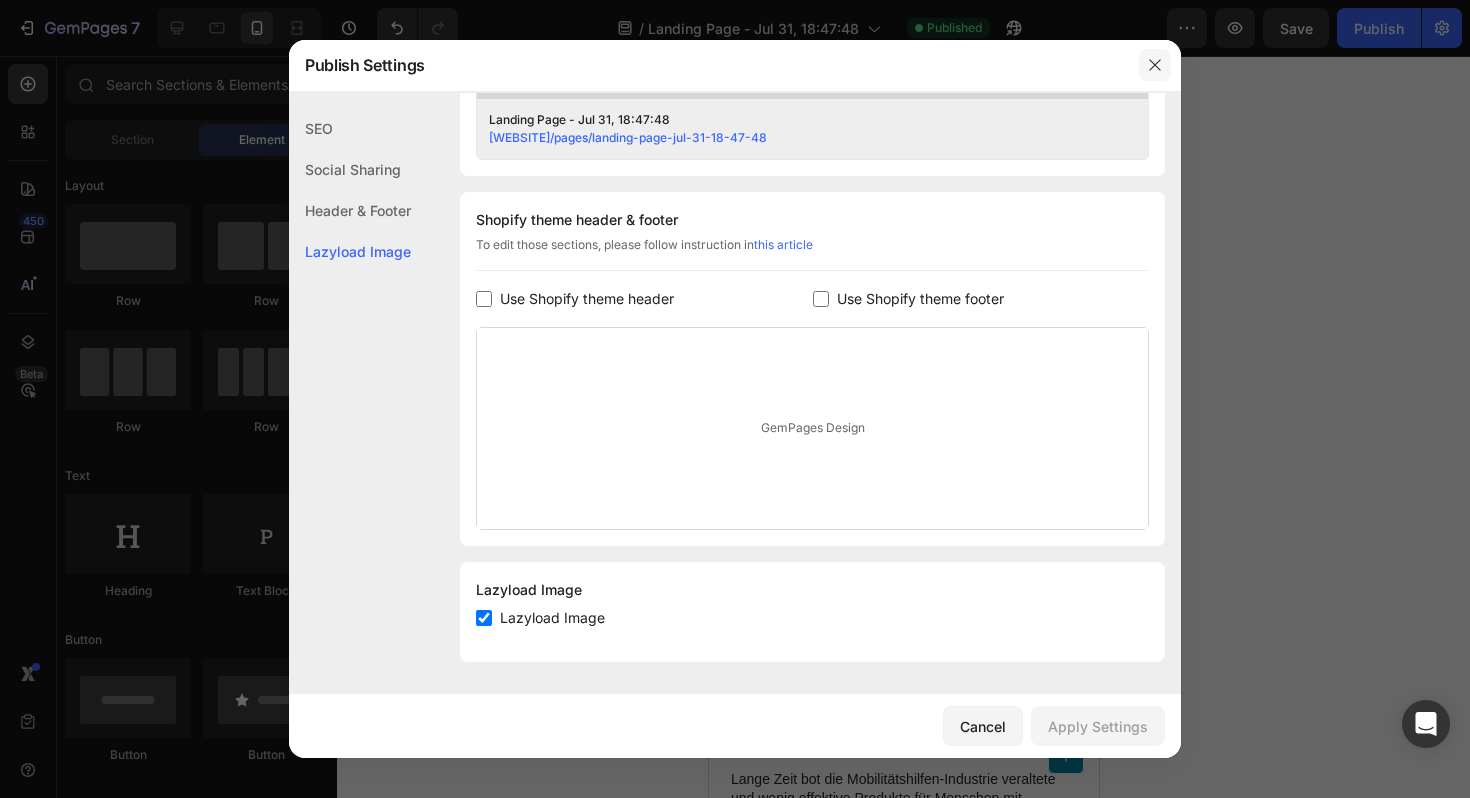 click at bounding box center (1155, 65) 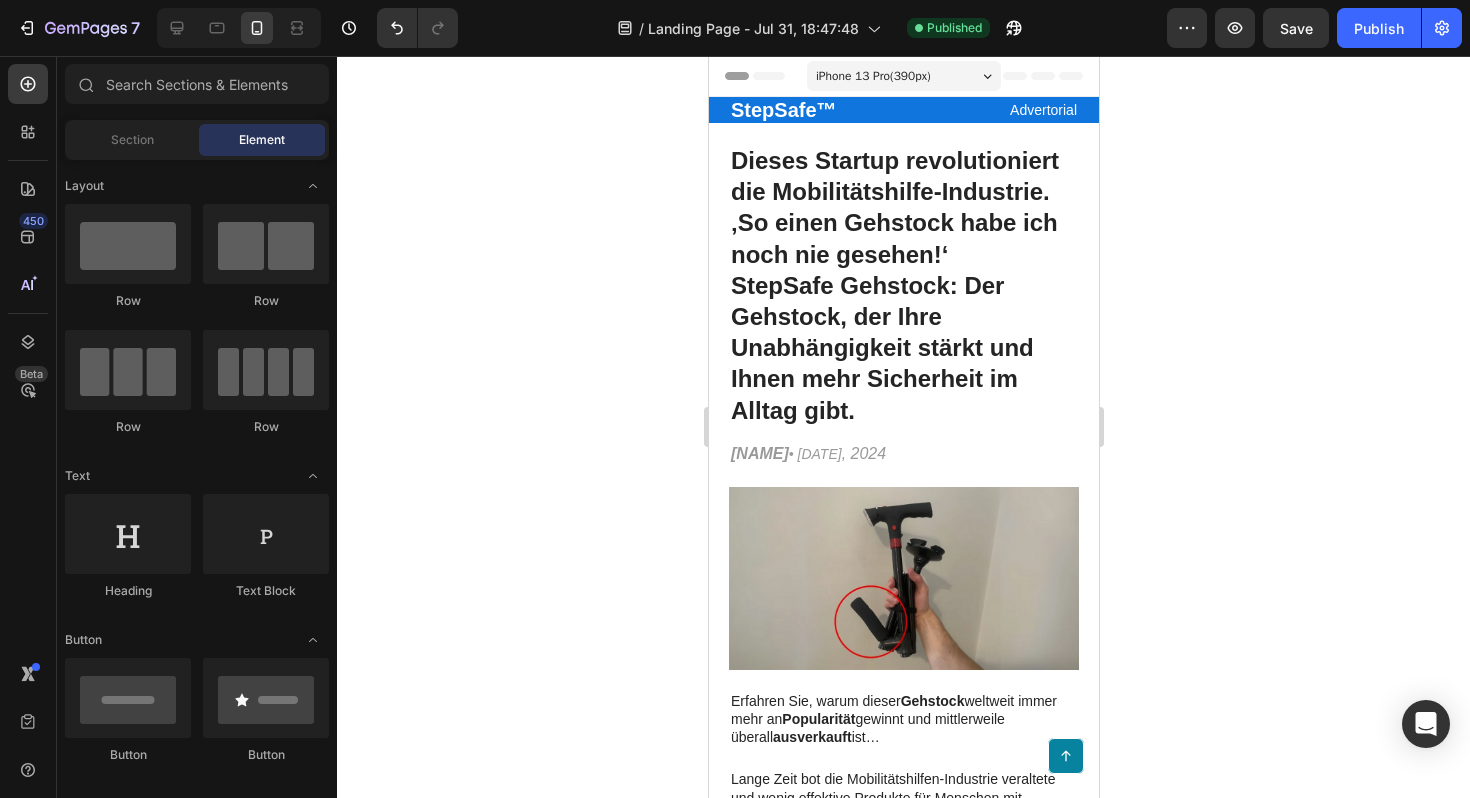click at bounding box center (239, 28) 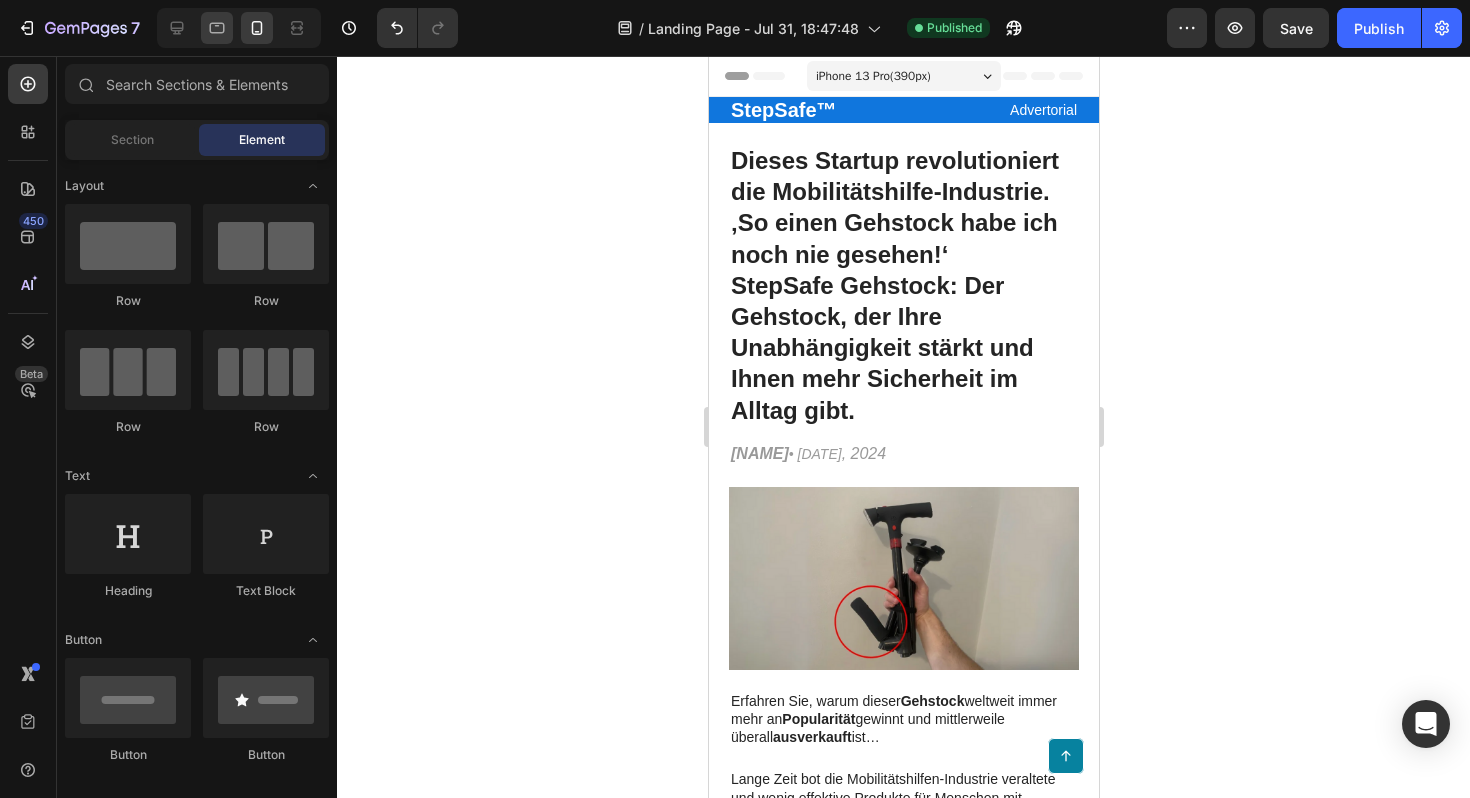 click 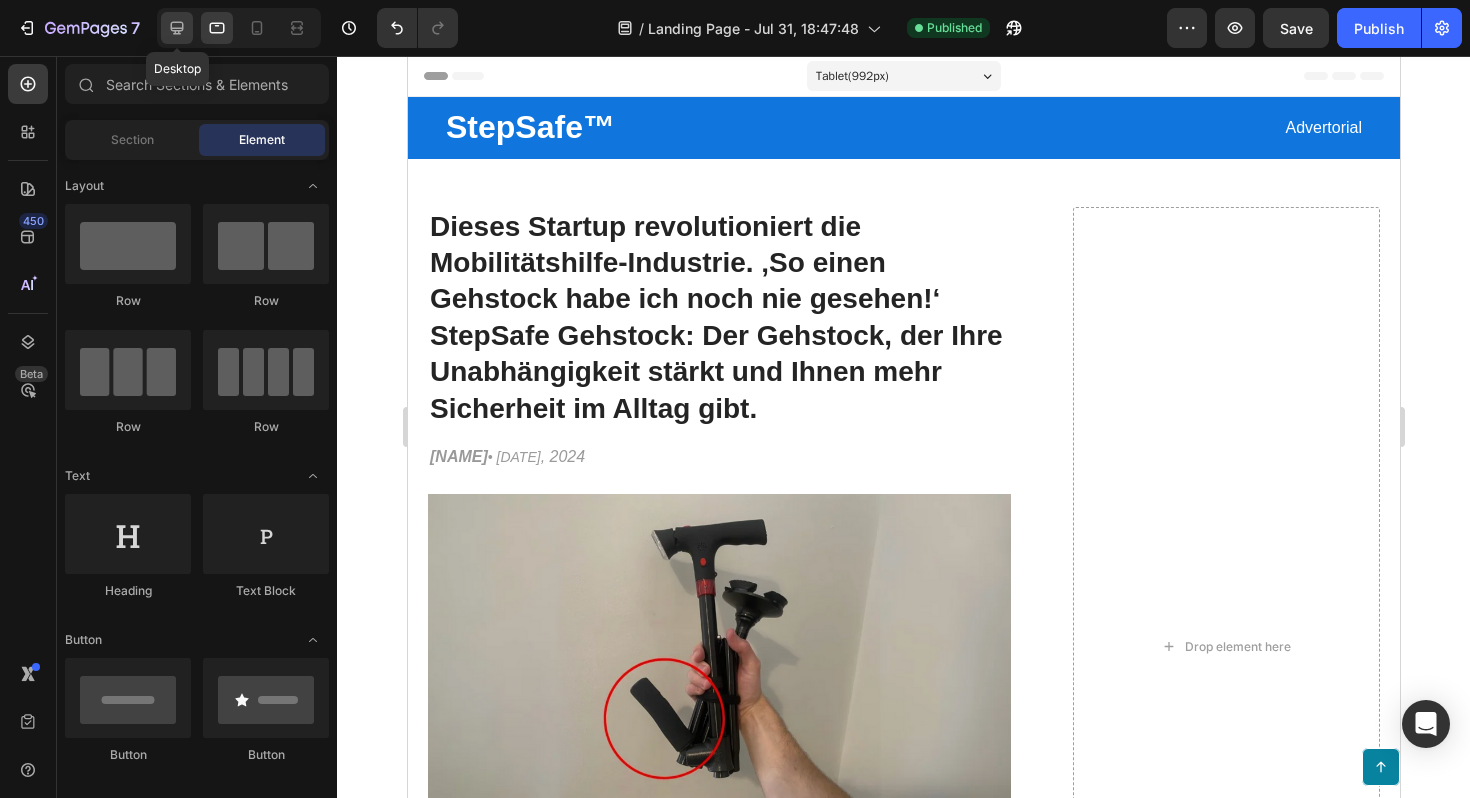 click 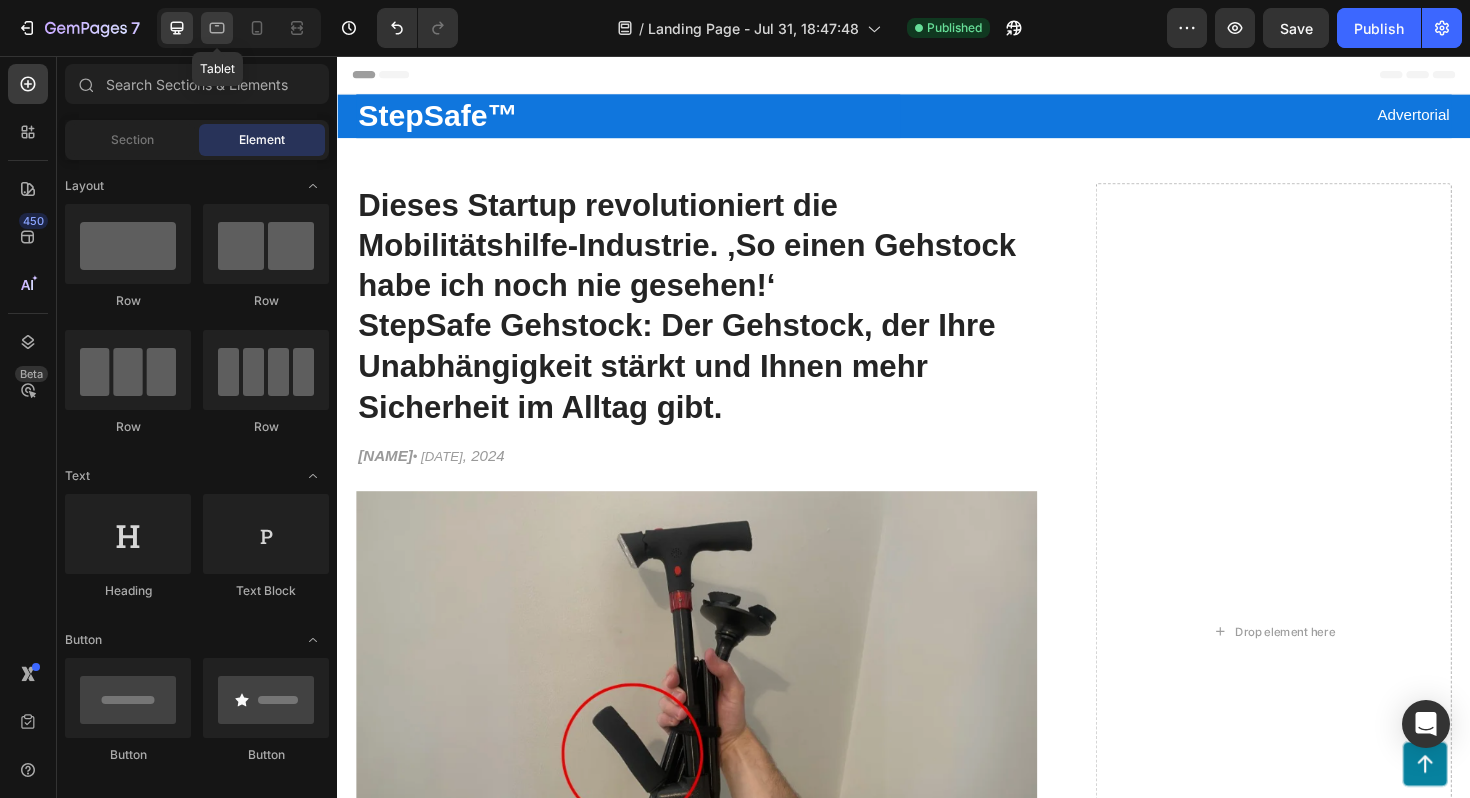click 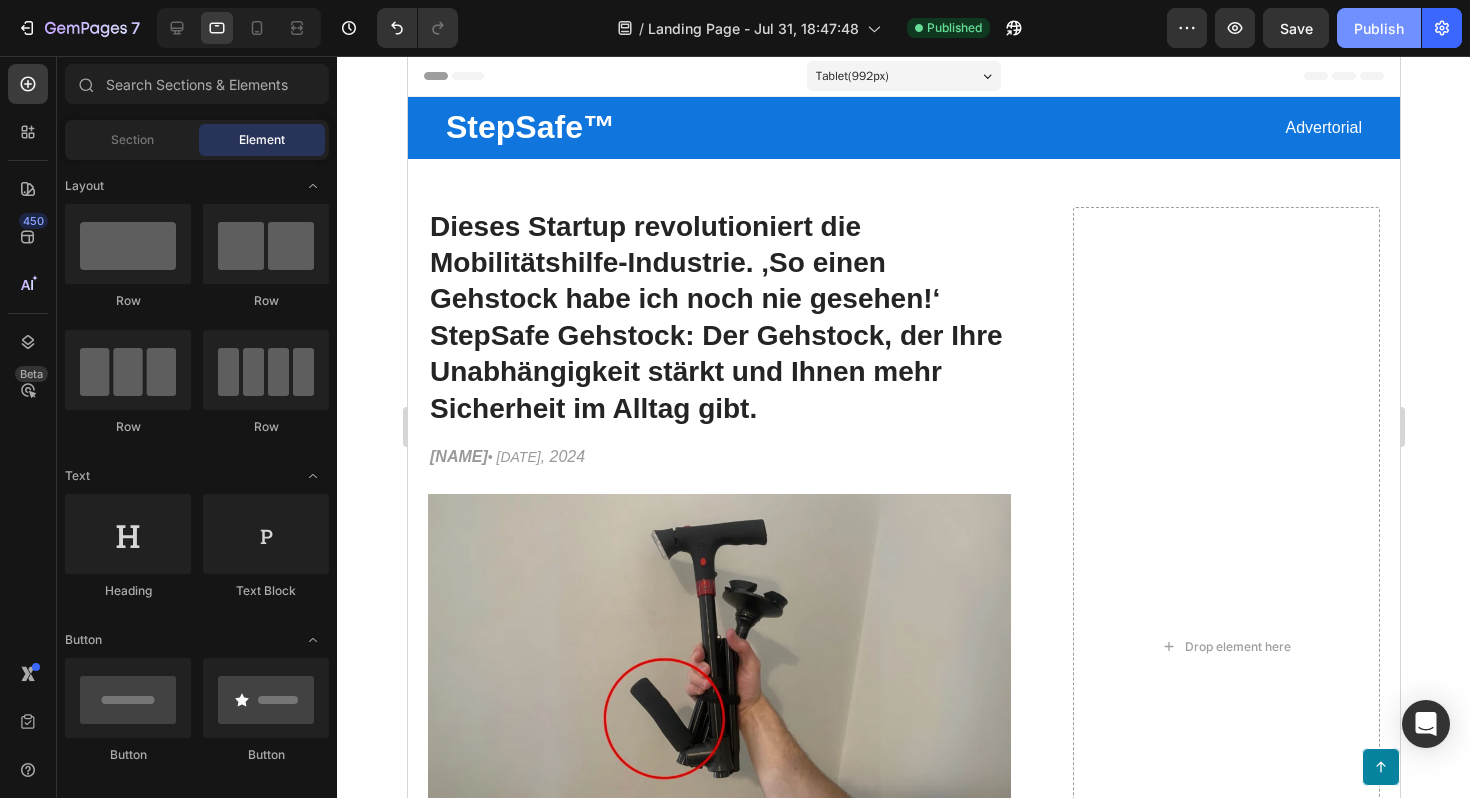 click on "Publish" at bounding box center (1379, 28) 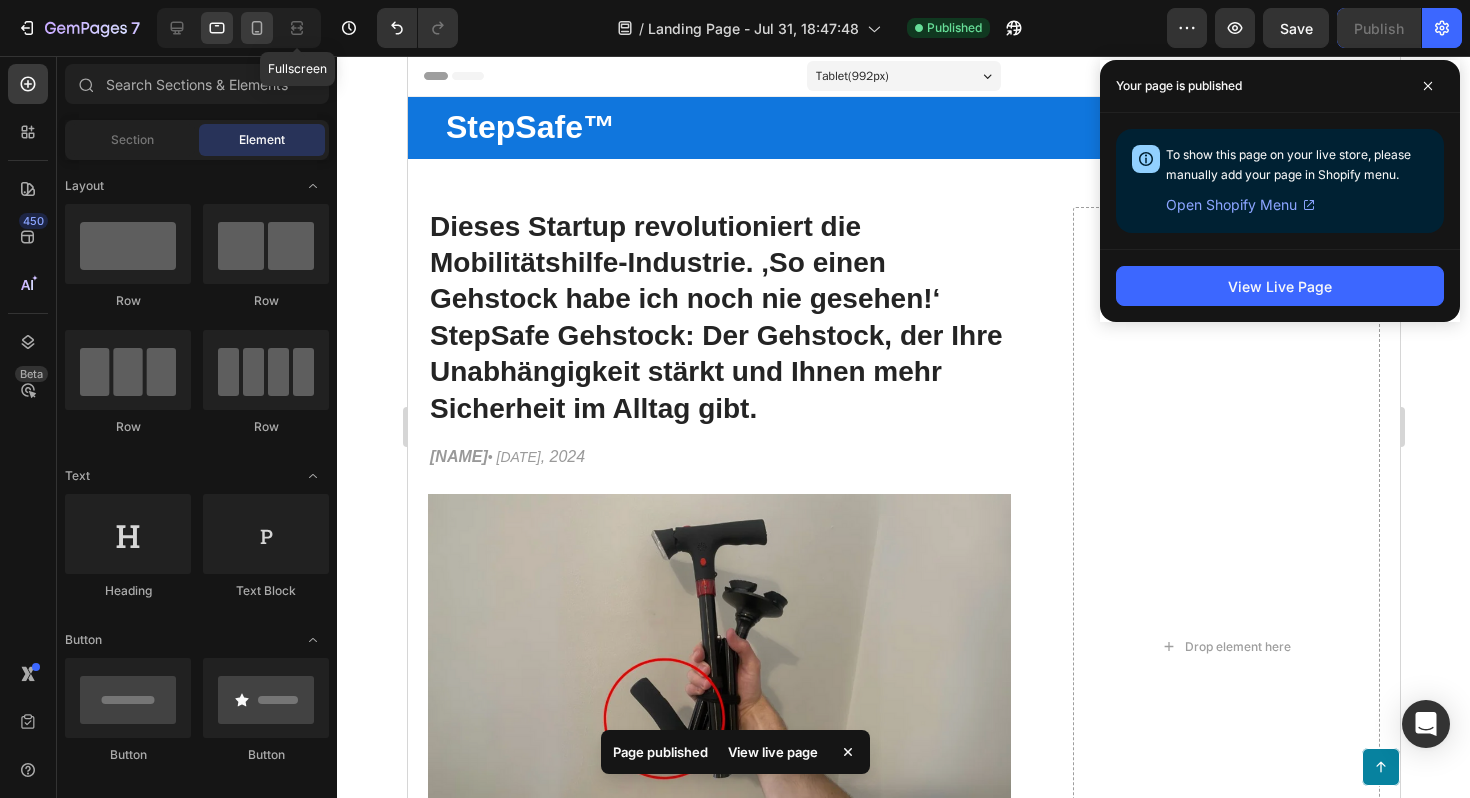 click 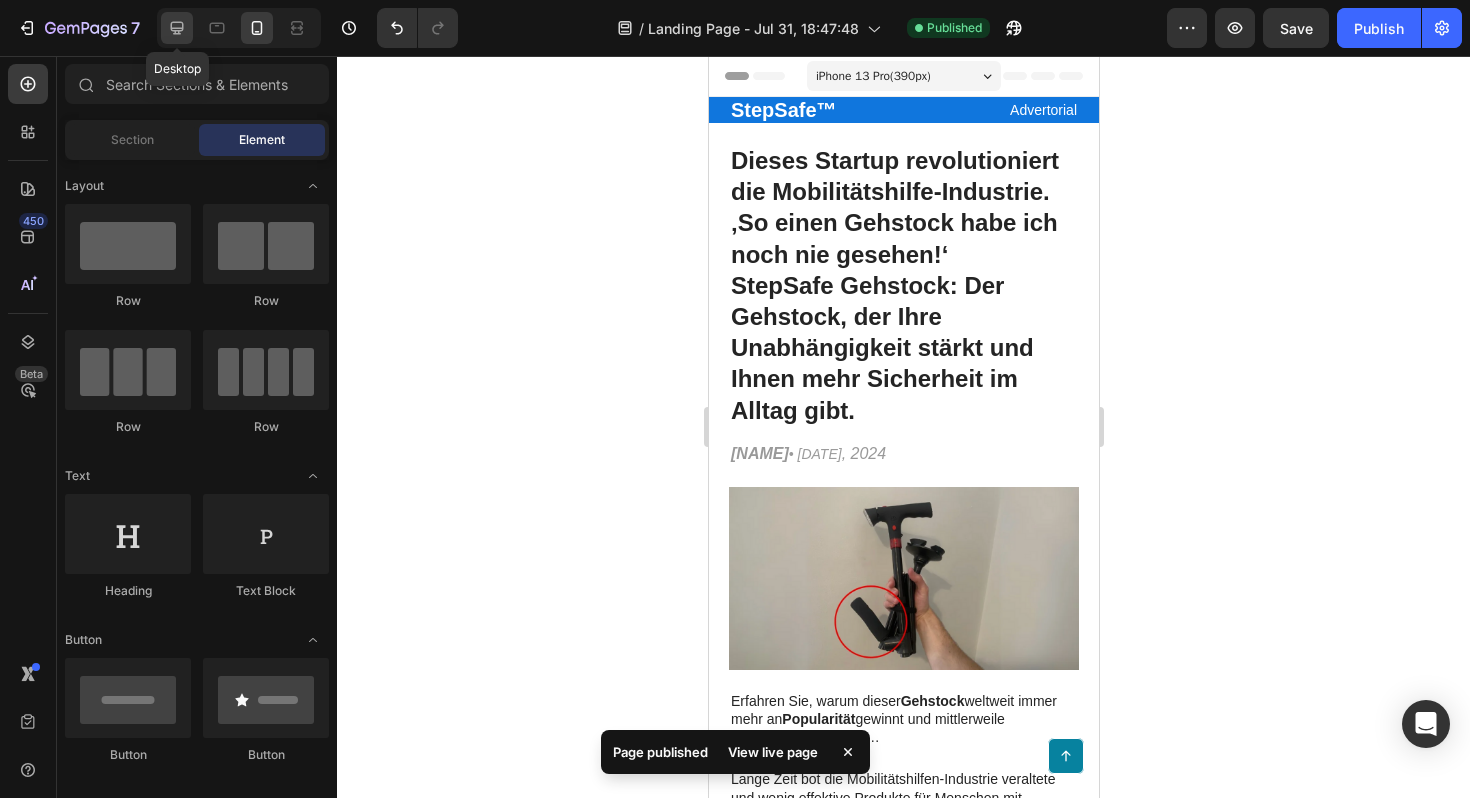 click 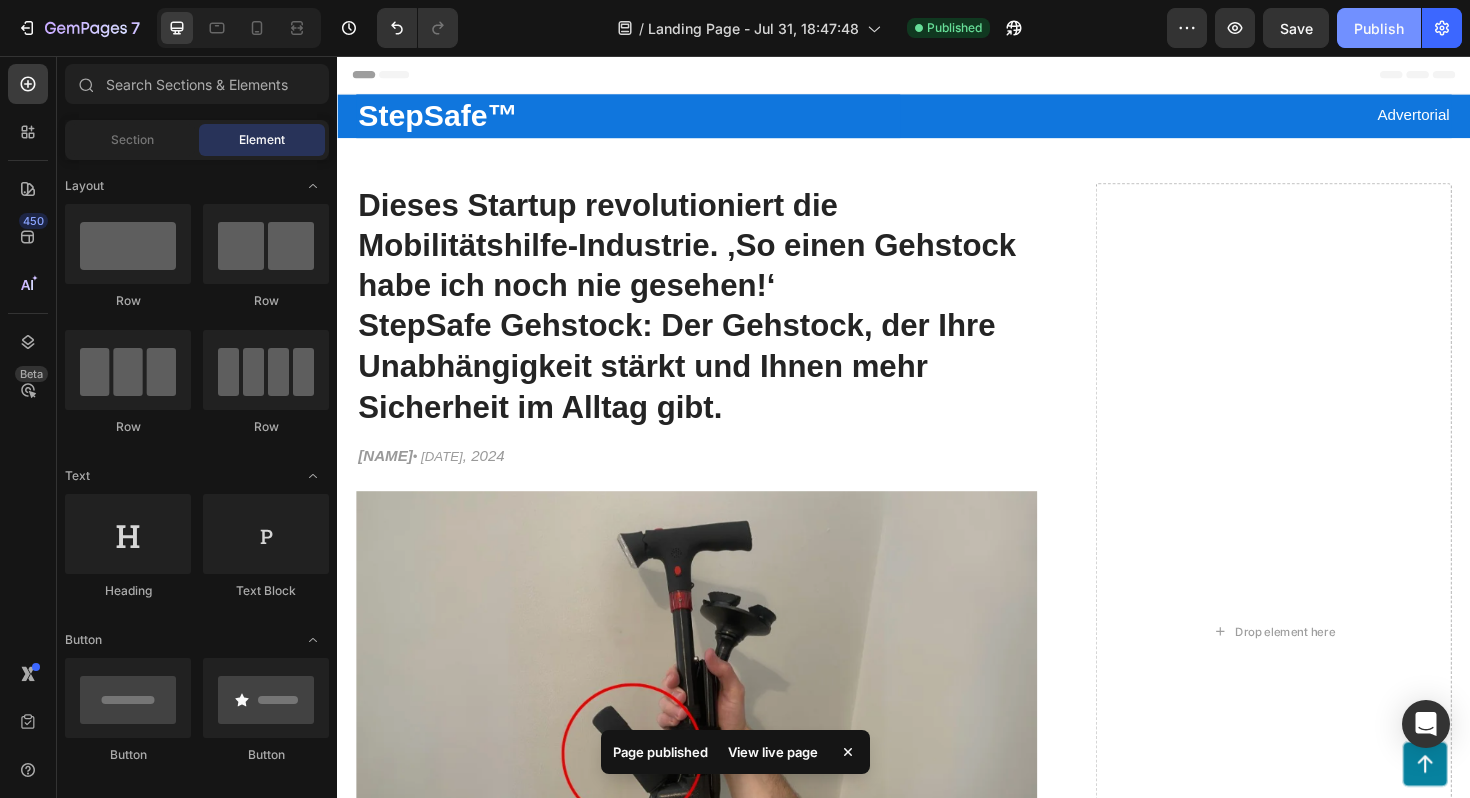 click on "Publish" at bounding box center [1379, 28] 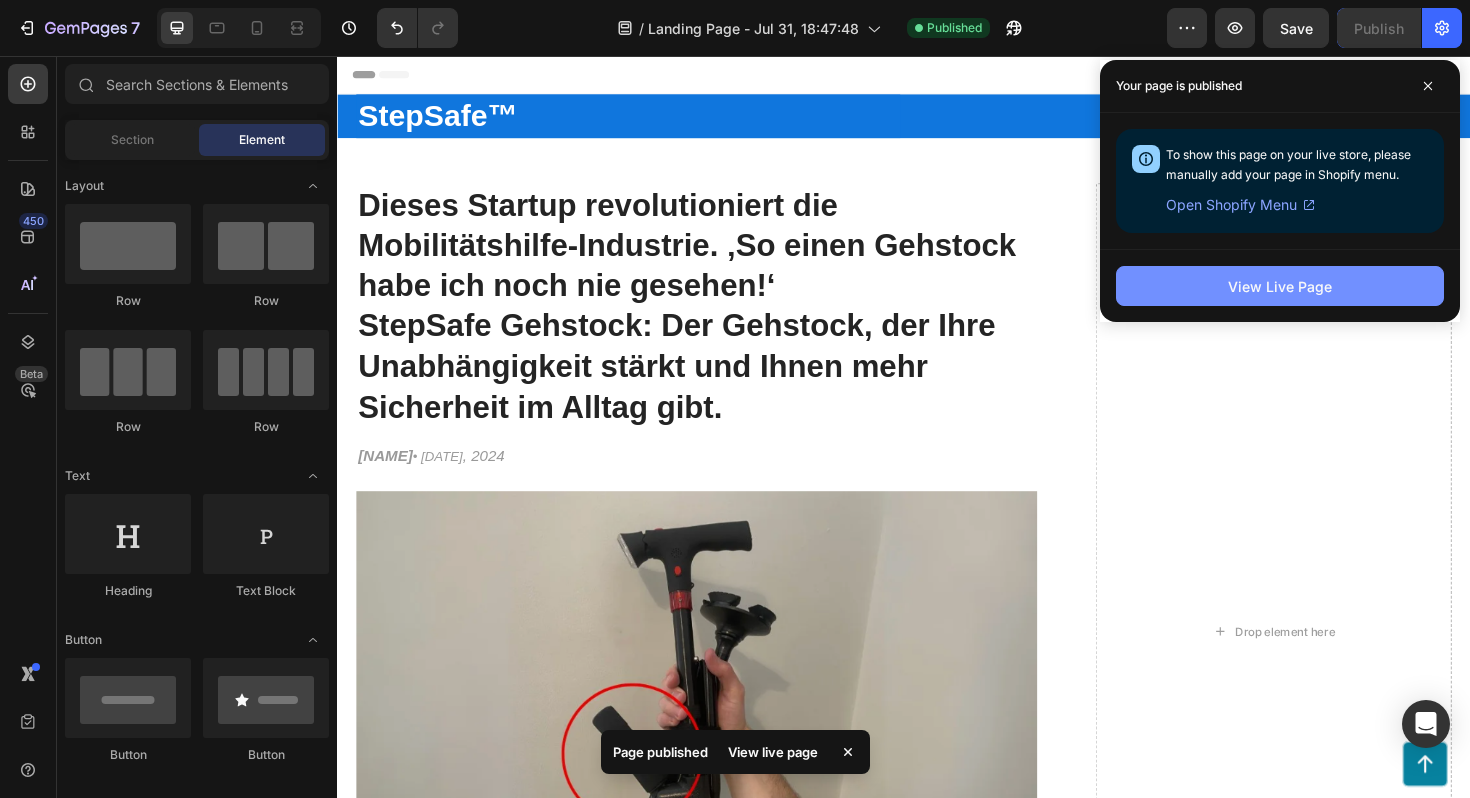 click on "View Live Page" at bounding box center (1280, 286) 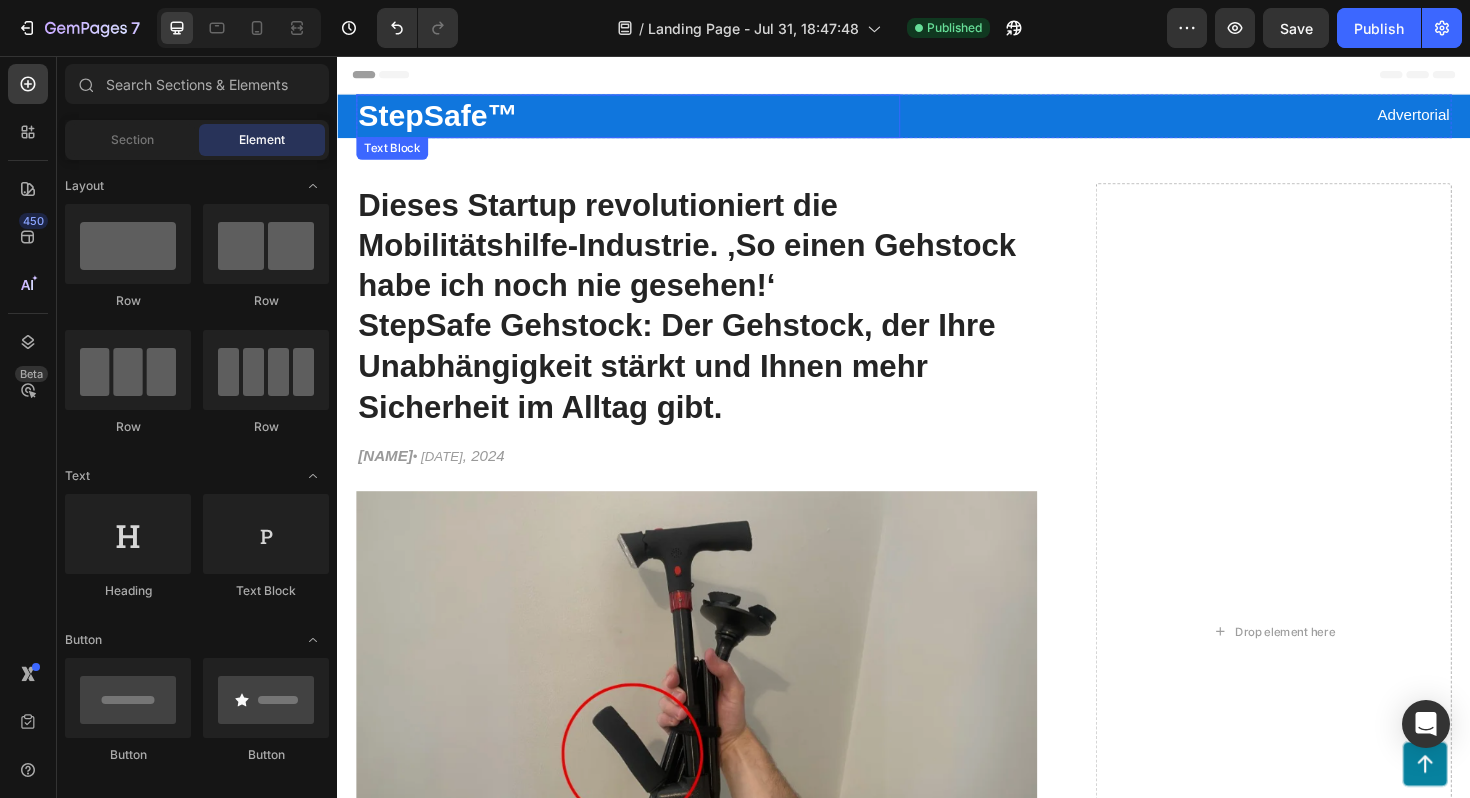 click on "StepSafe™" at bounding box center (443, 119) 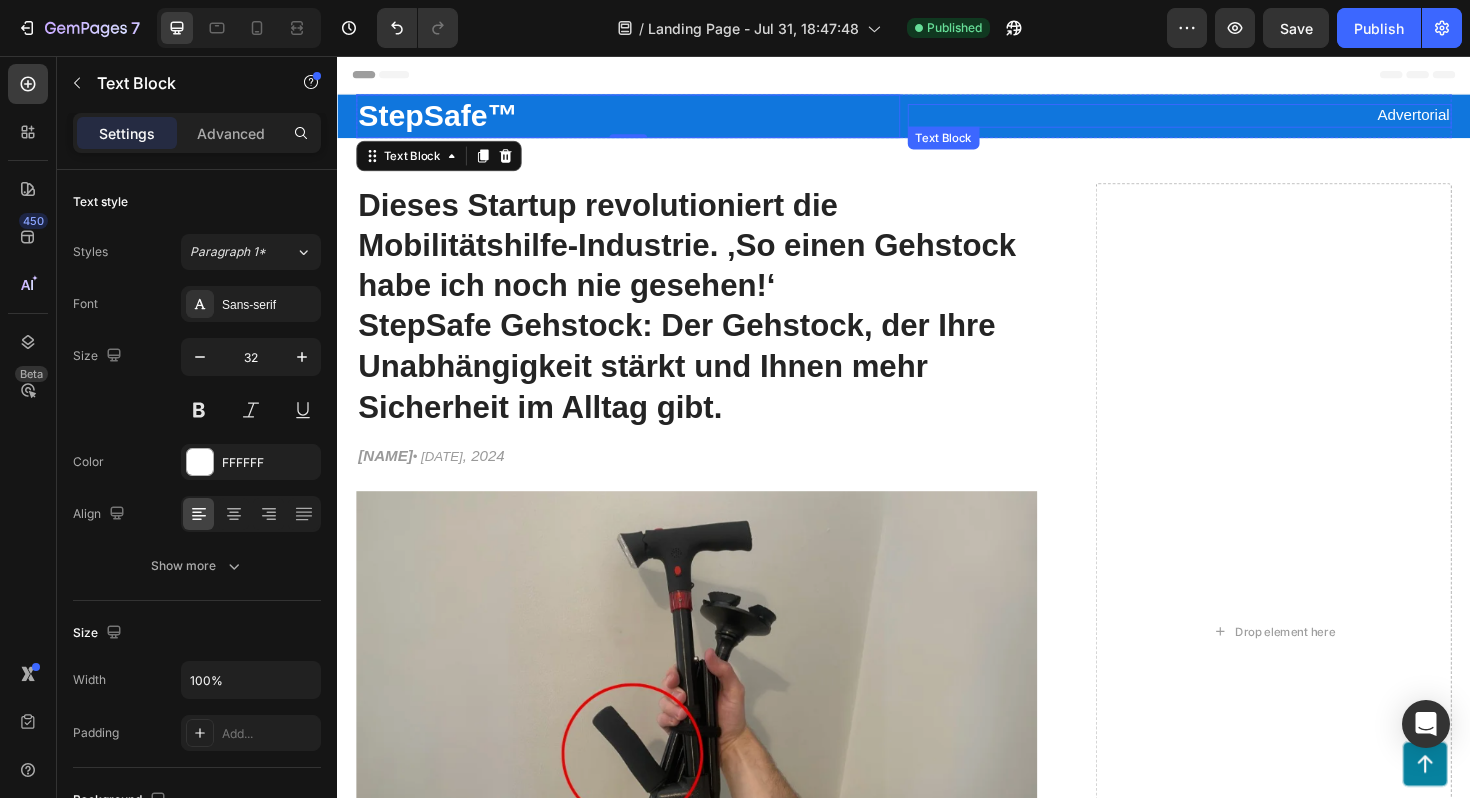 click on "Advertorial" at bounding box center (1229, 119) 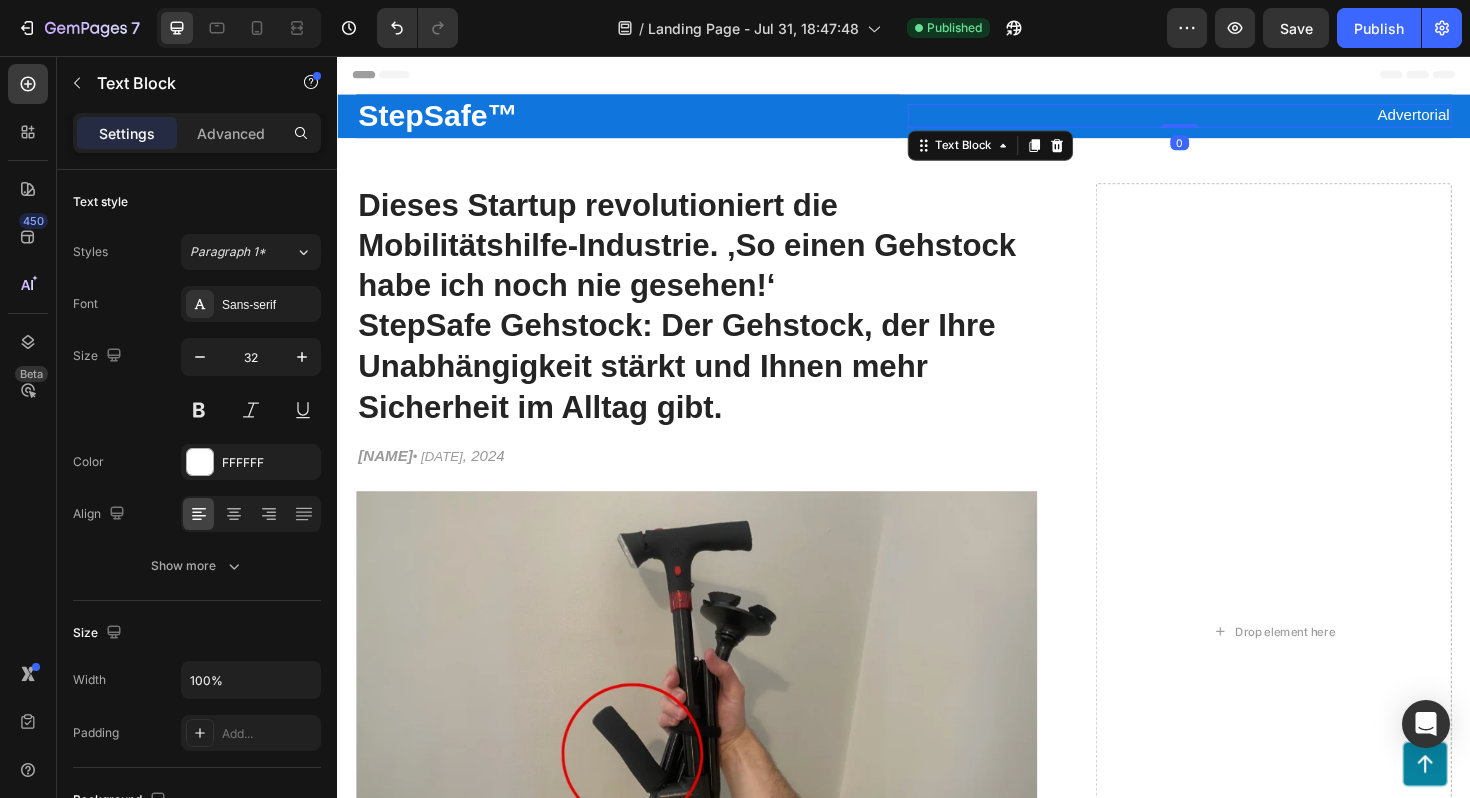 scroll, scrollTop: 500, scrollLeft: 0, axis: vertical 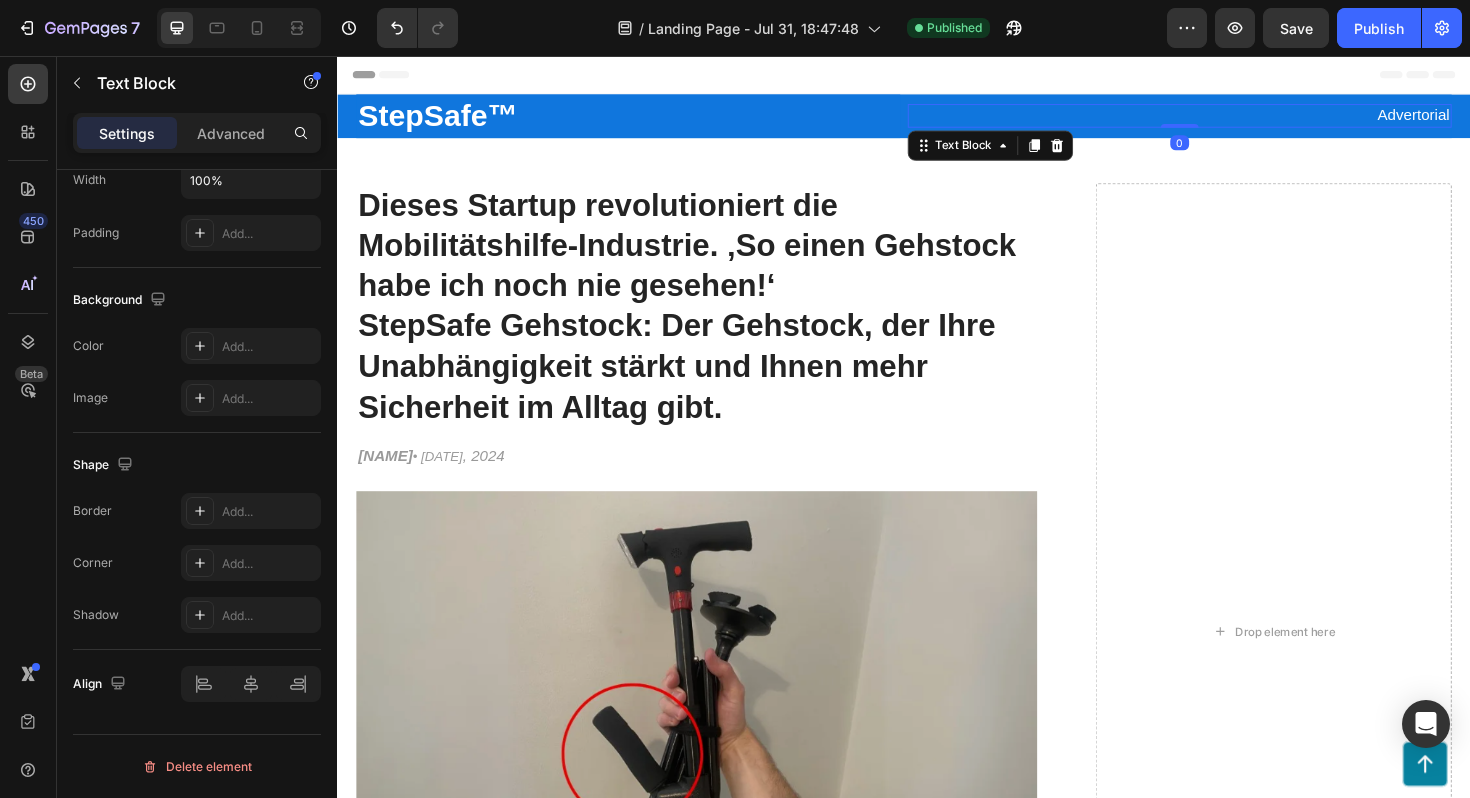 click on "Advertorial" at bounding box center (1229, 119) 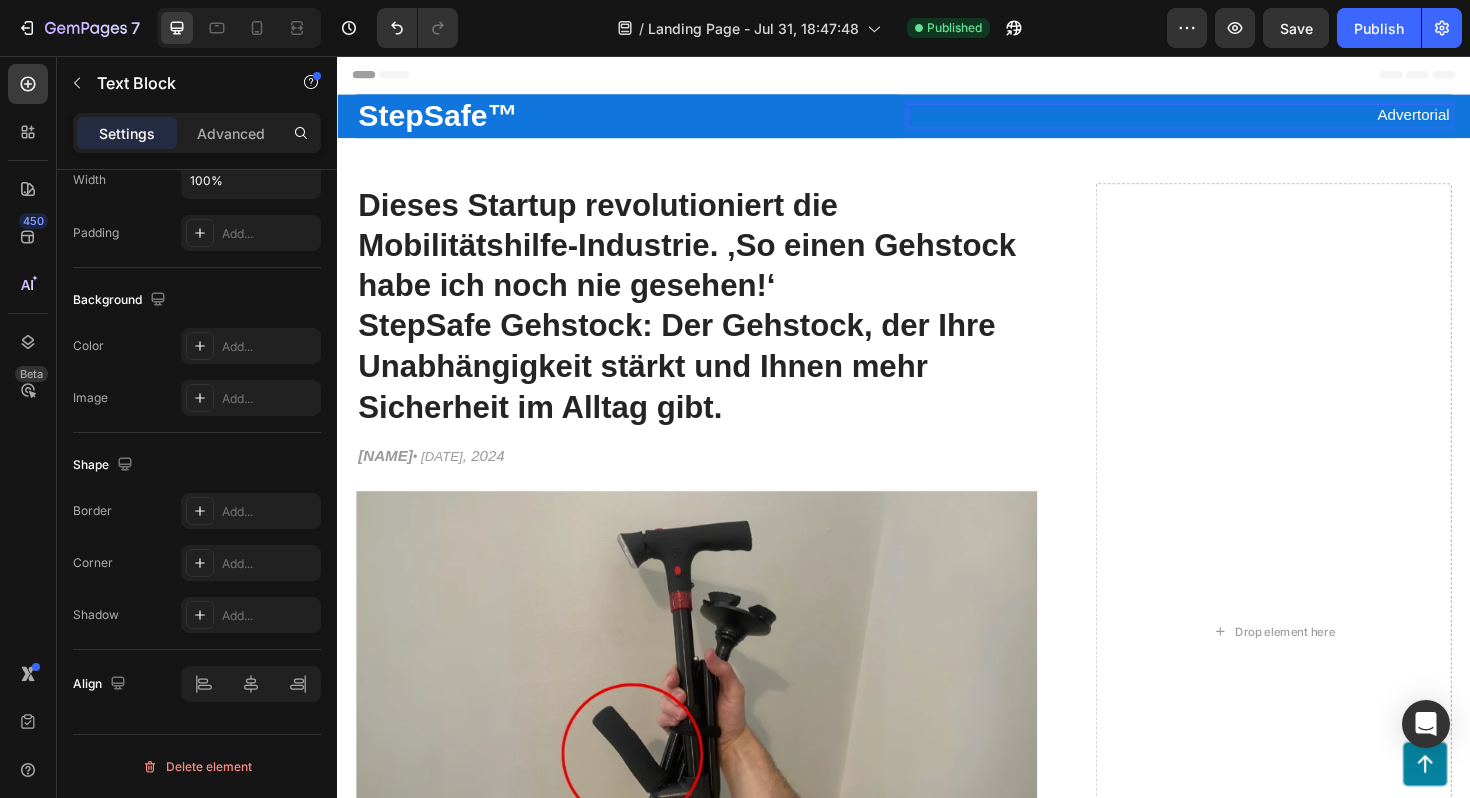 click on "Advertorial" at bounding box center (1229, 119) 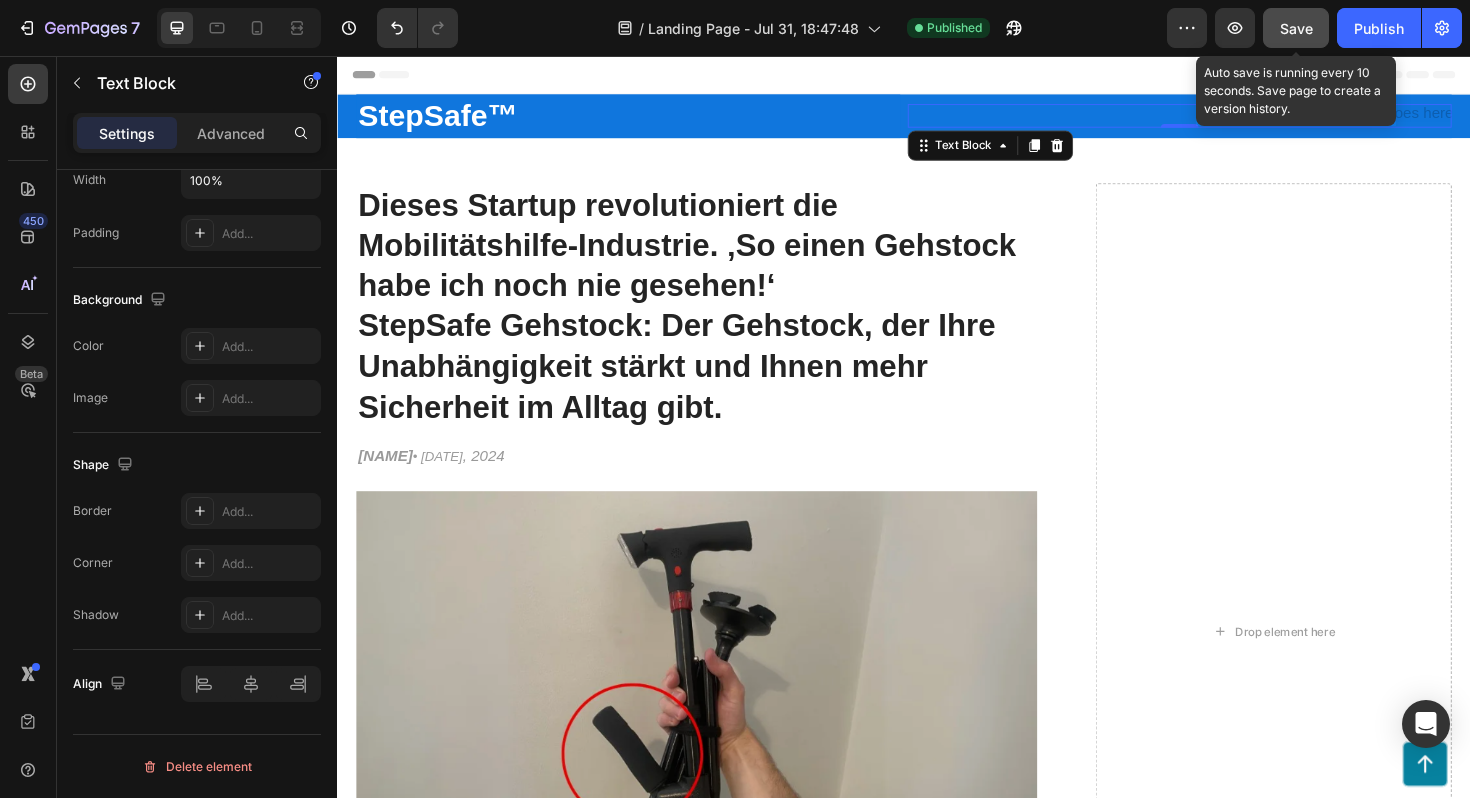 click on "Save" 